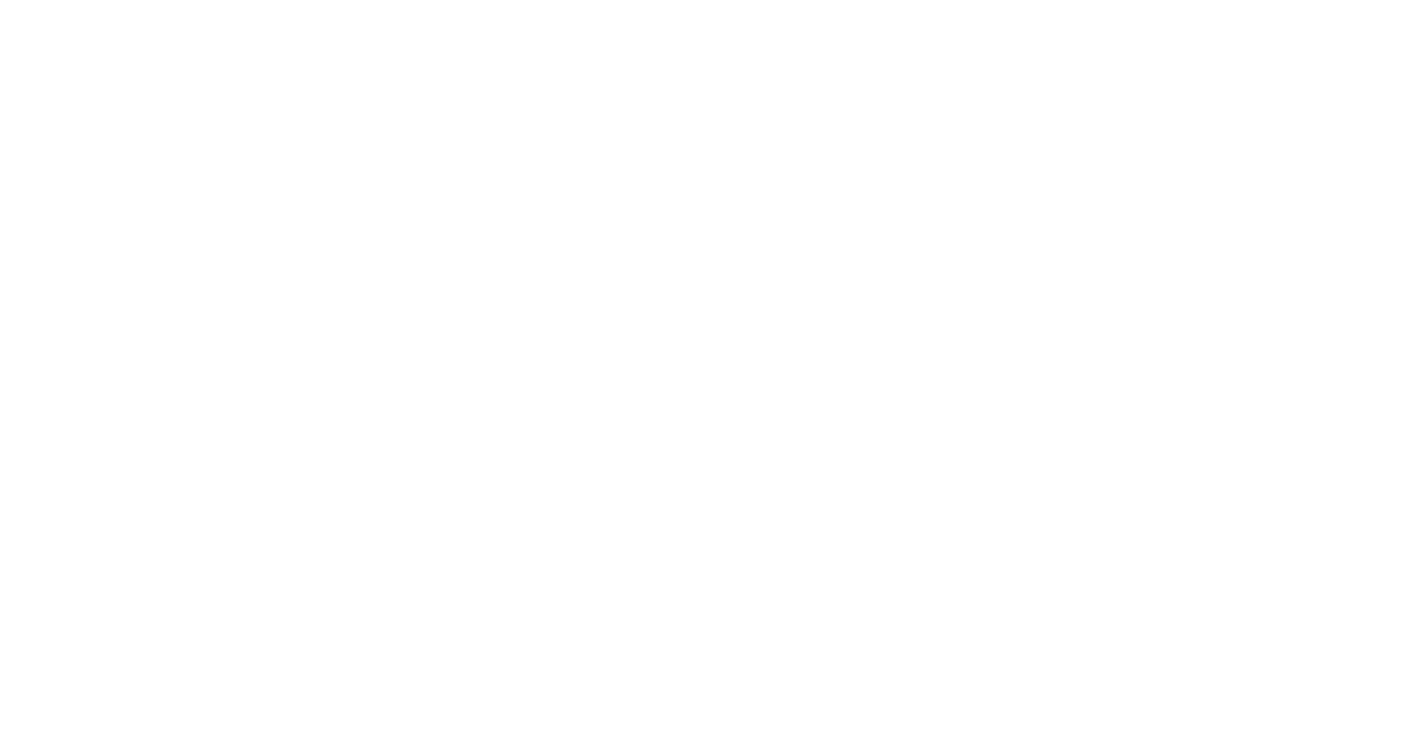scroll, scrollTop: 0, scrollLeft: 0, axis: both 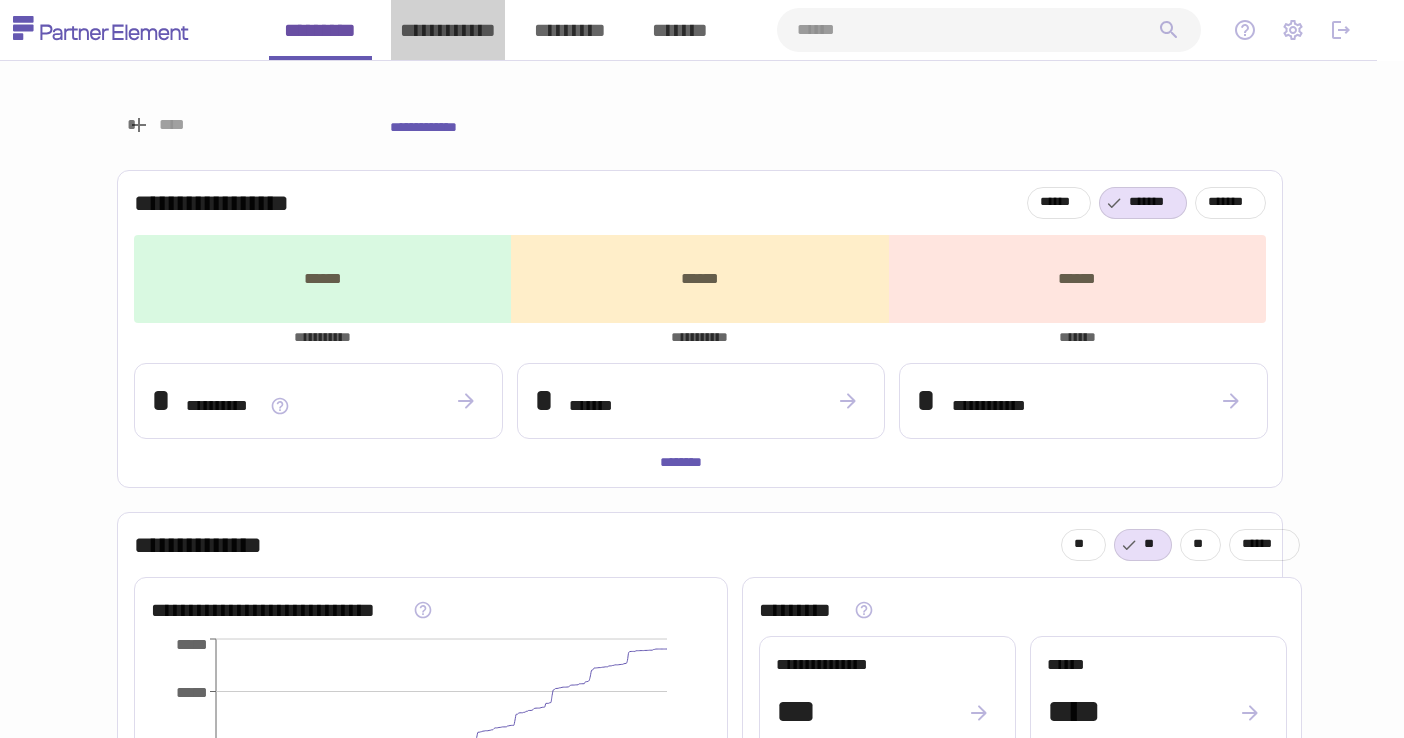 click on "**********" at bounding box center (448, 30) 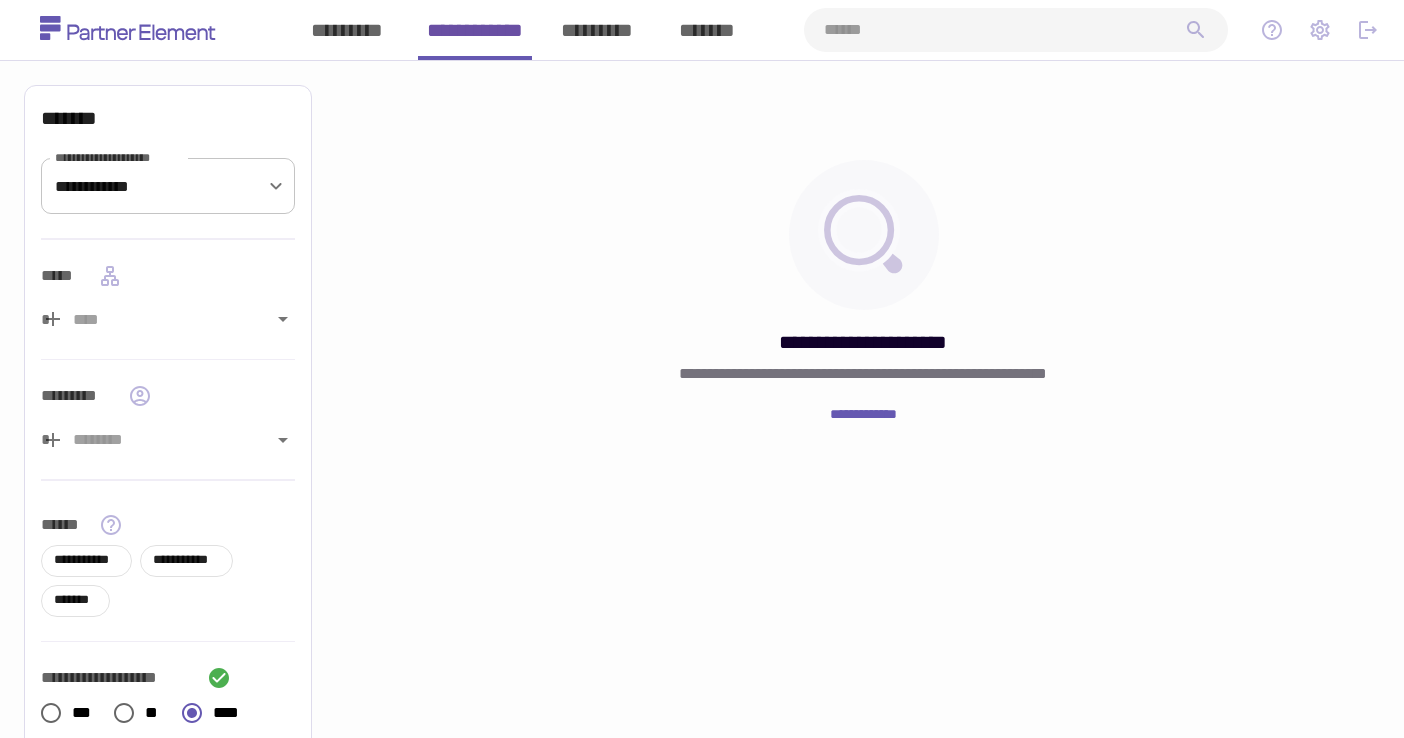 scroll, scrollTop: 0, scrollLeft: 0, axis: both 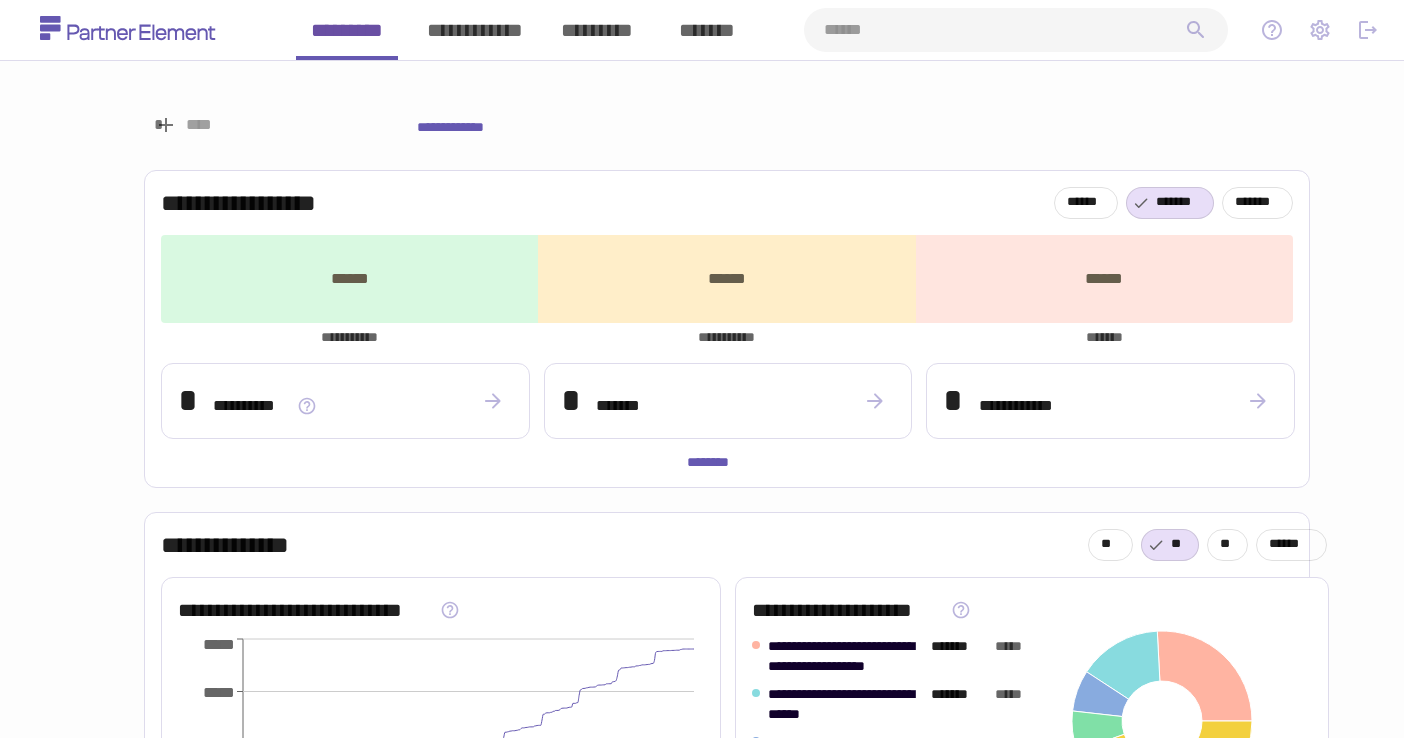 click on "**********" at bounding box center (475, 30) 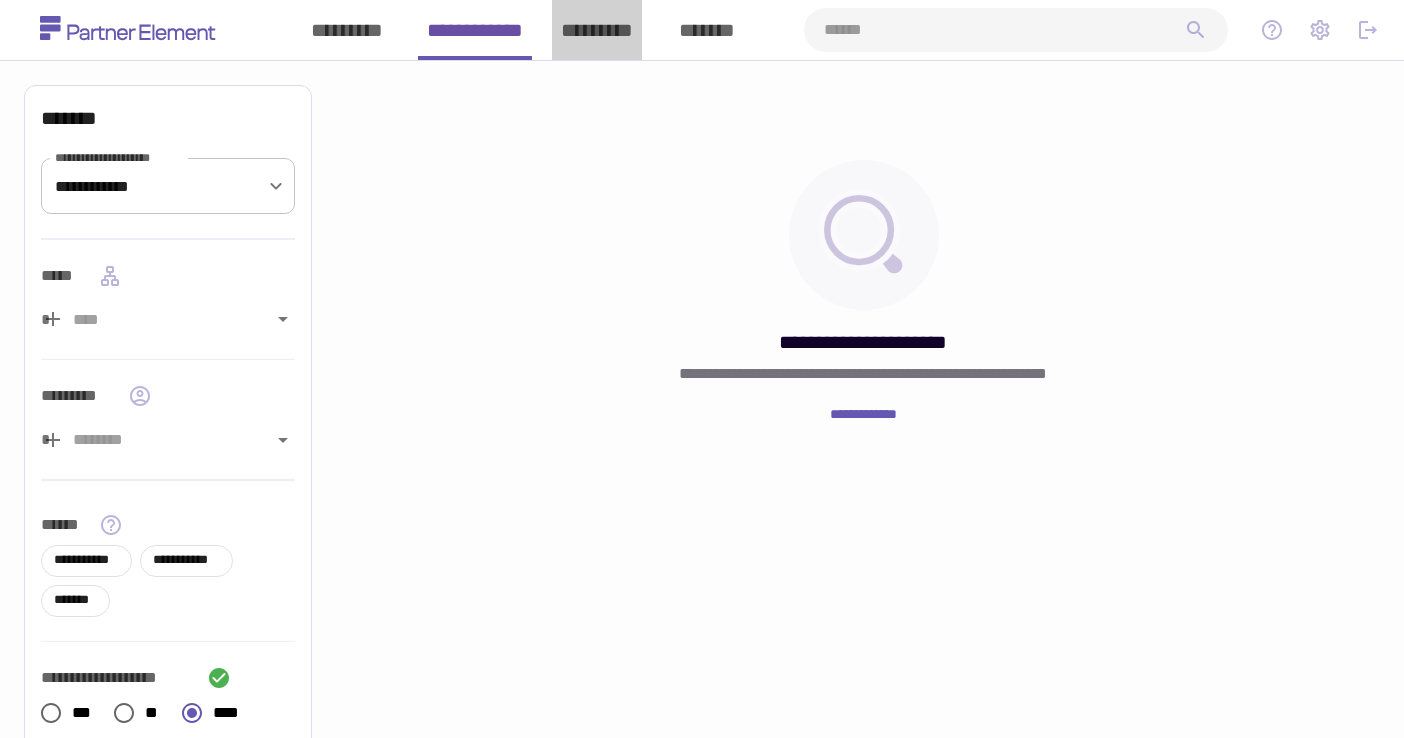 click on "*********" at bounding box center [597, 30] 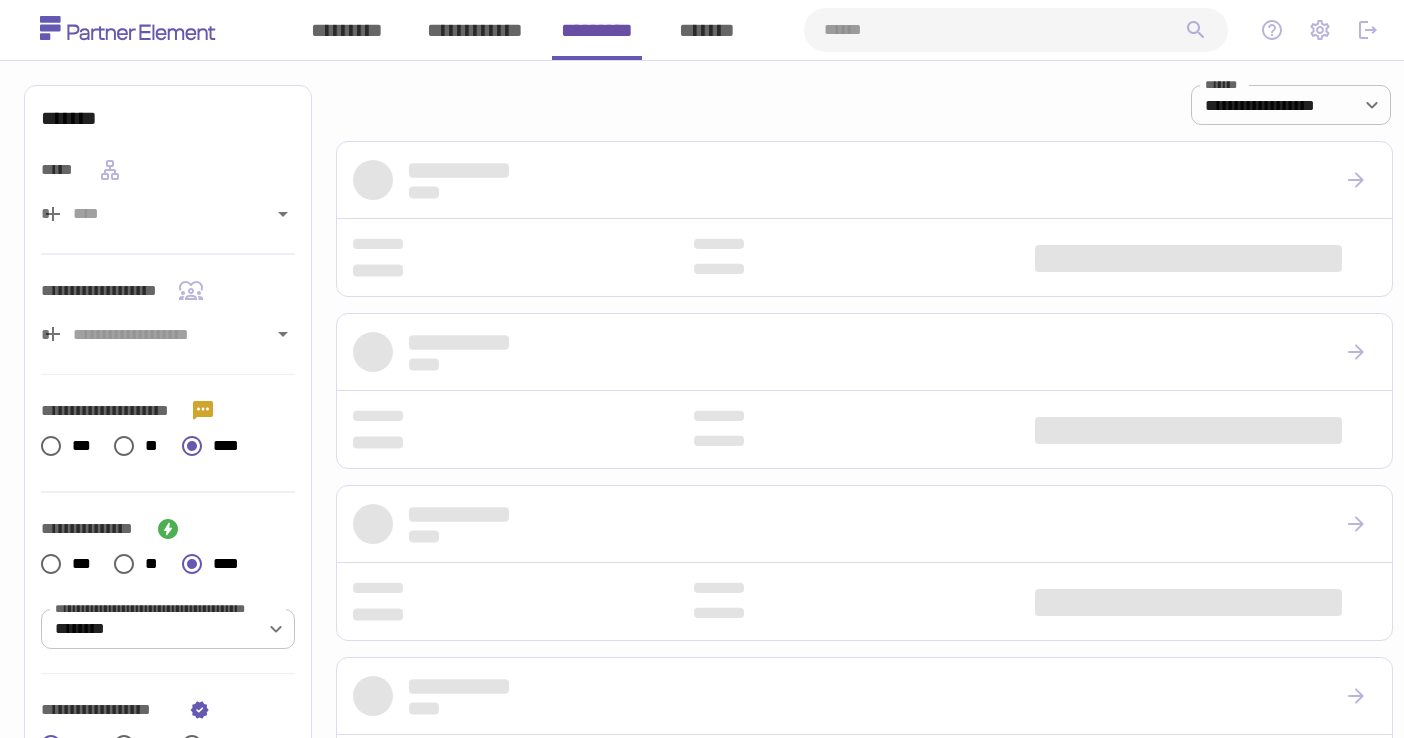 click on "*******" at bounding box center (707, 30) 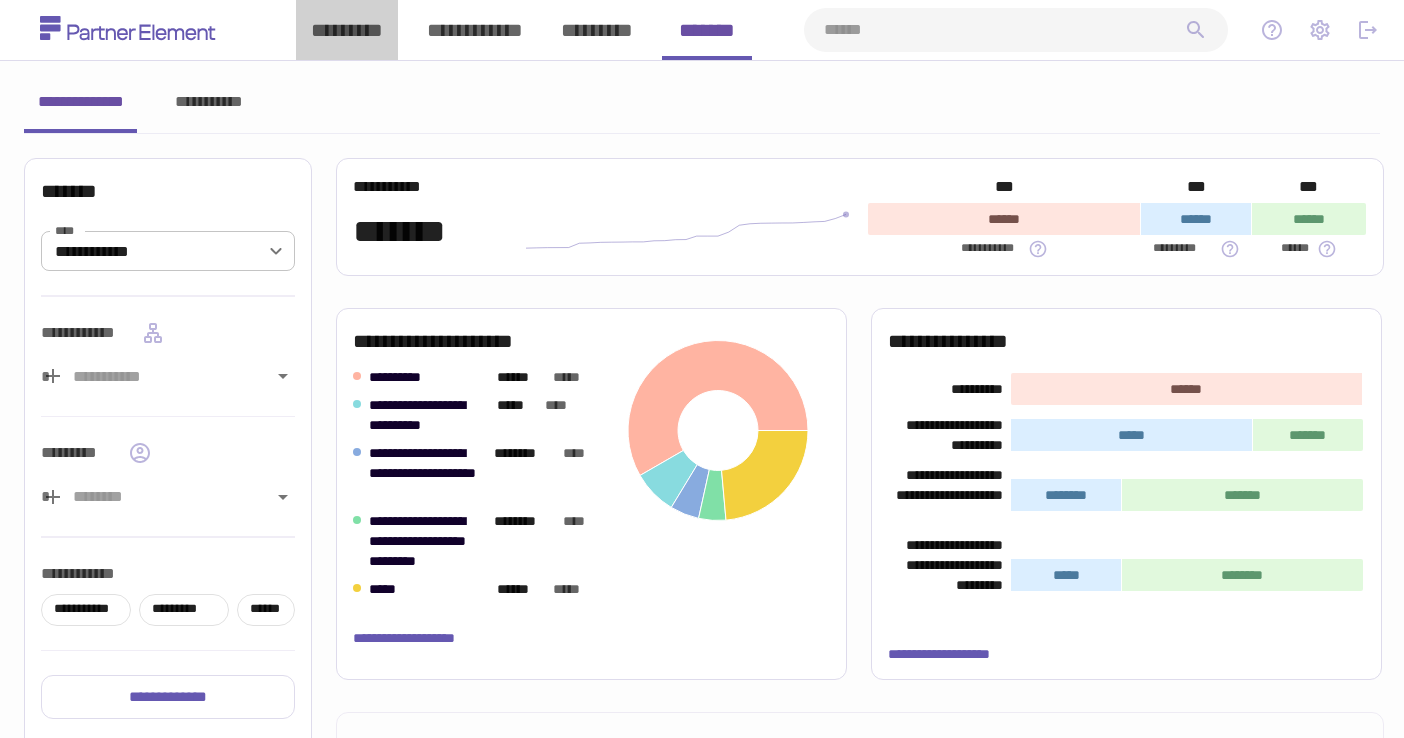 click on "*********" at bounding box center (347, 30) 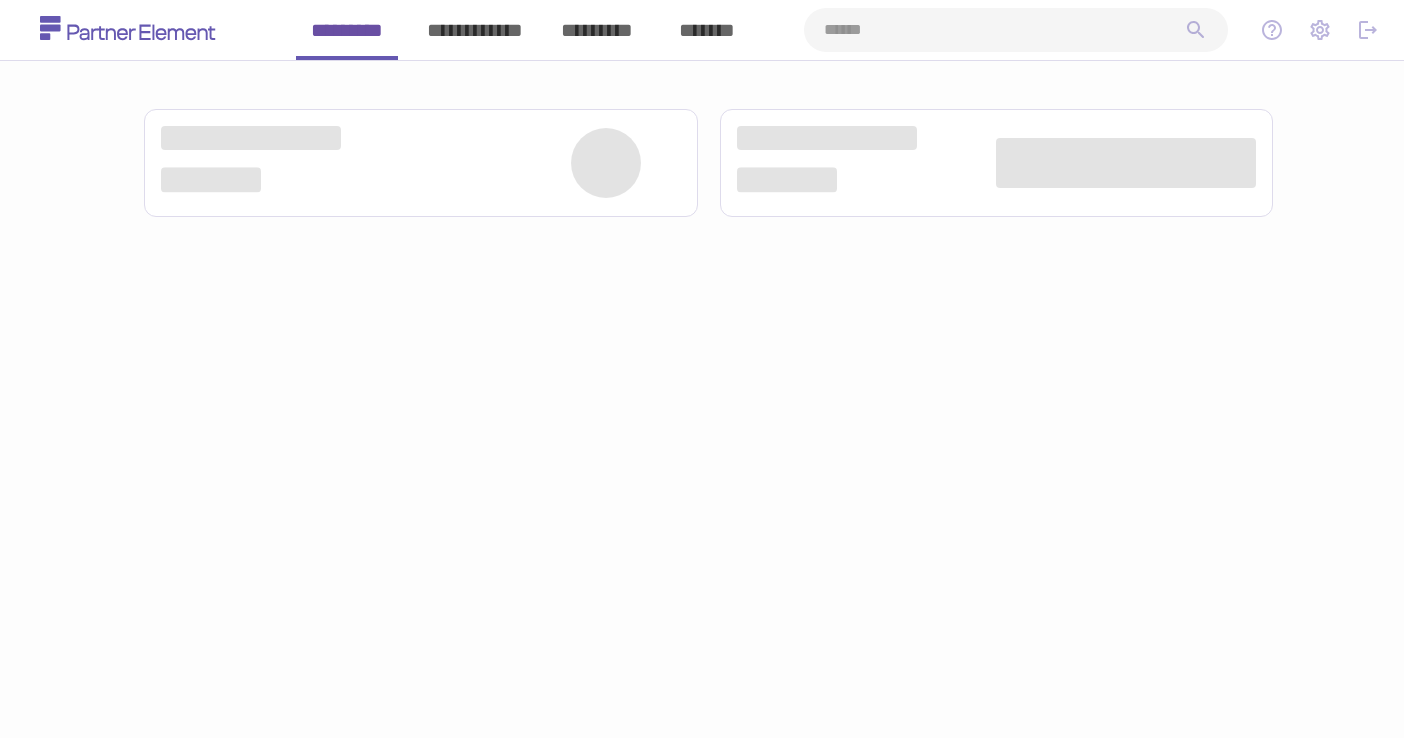type 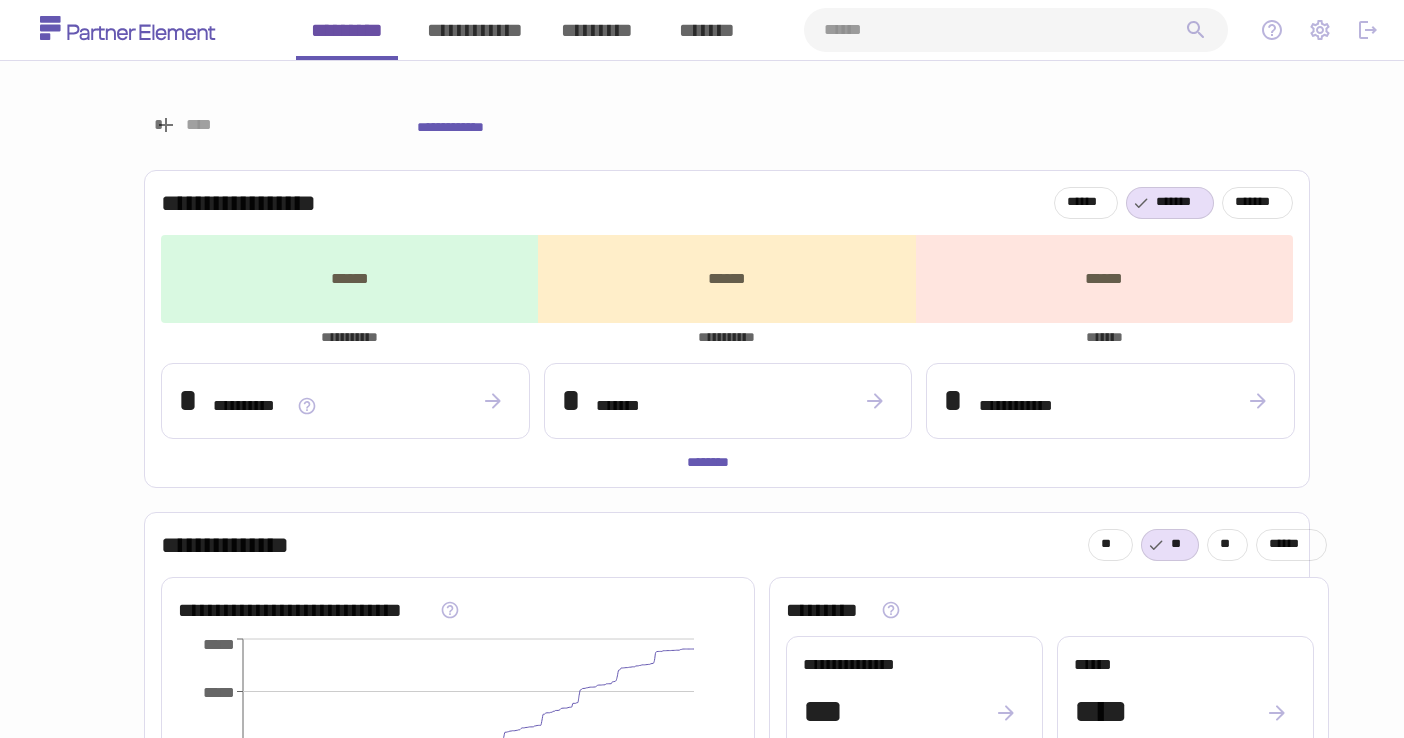 scroll, scrollTop: 0, scrollLeft: 19, axis: horizontal 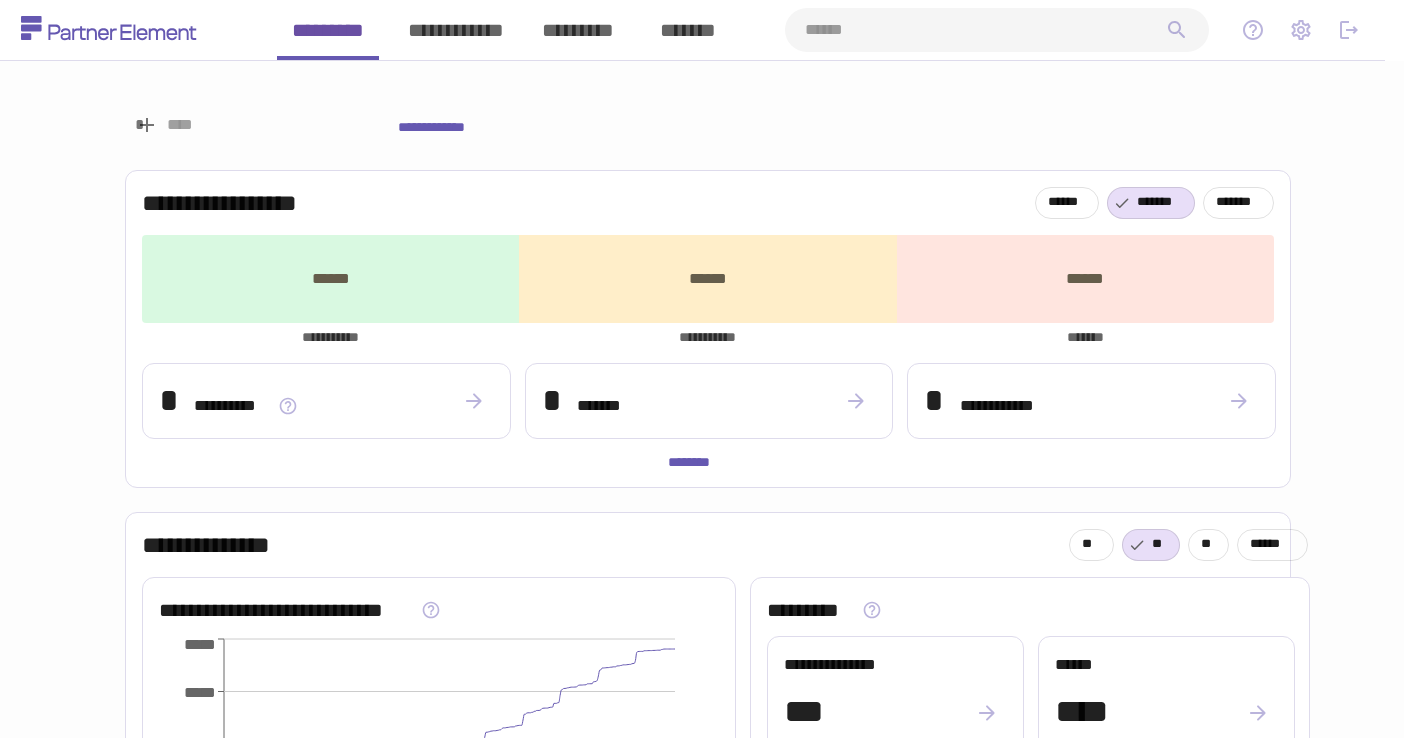 click at bounding box center [985, 30] 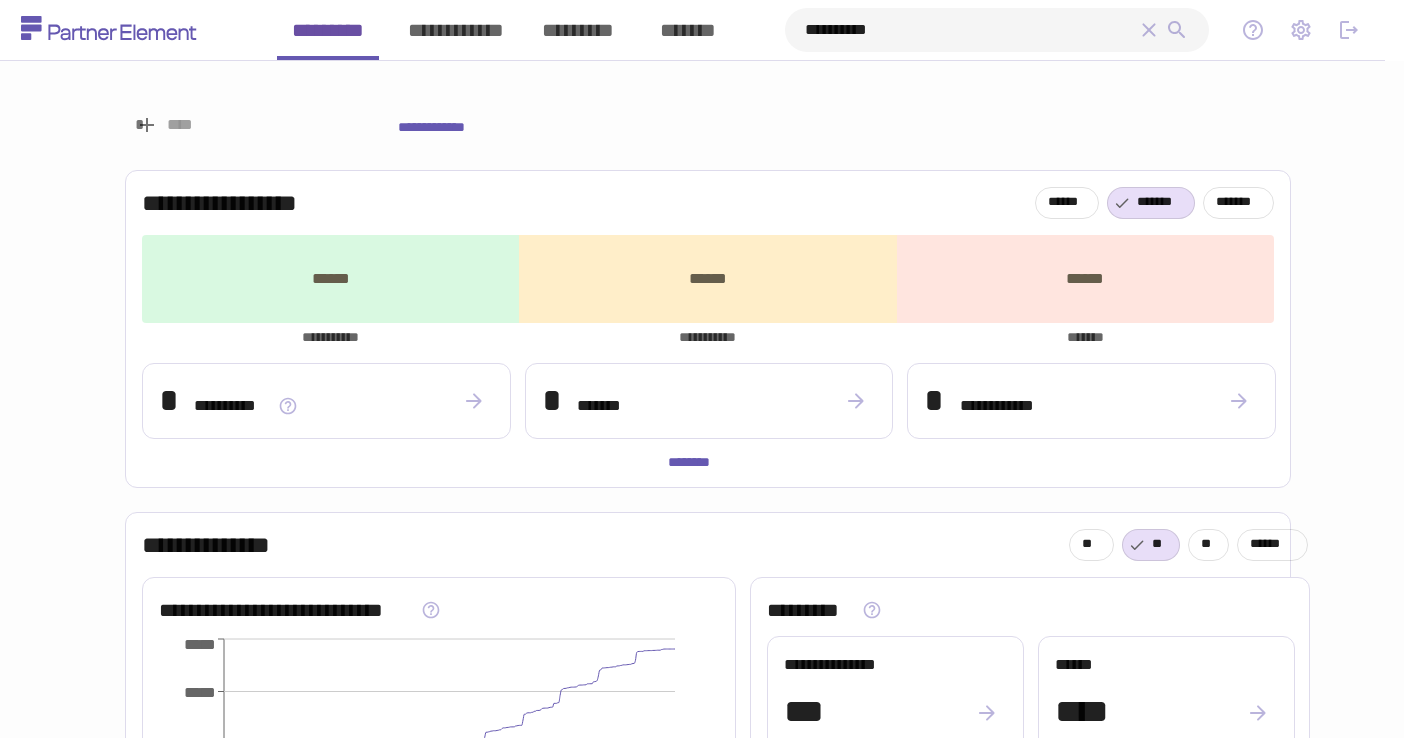 type on "**********" 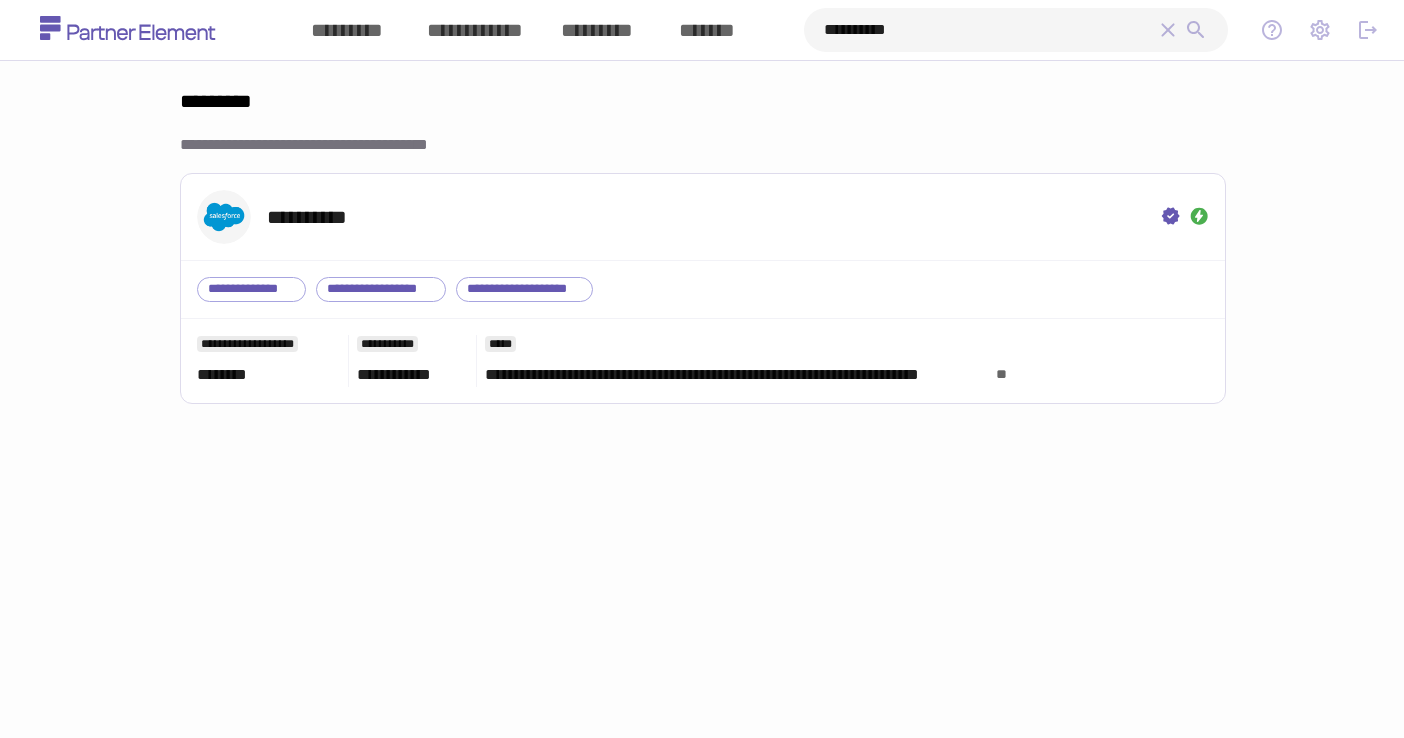scroll, scrollTop: 0, scrollLeft: 0, axis: both 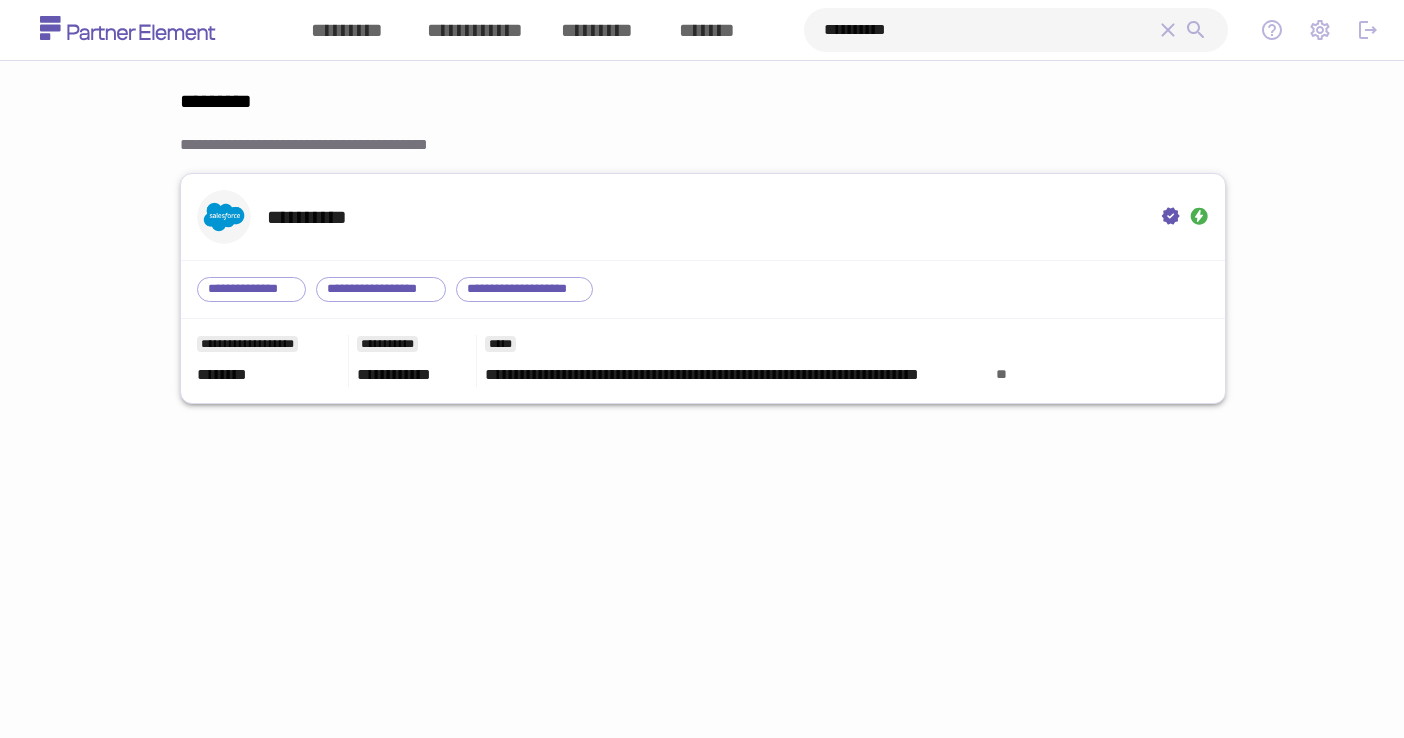 click on "**********" at bounding box center [703, 217] 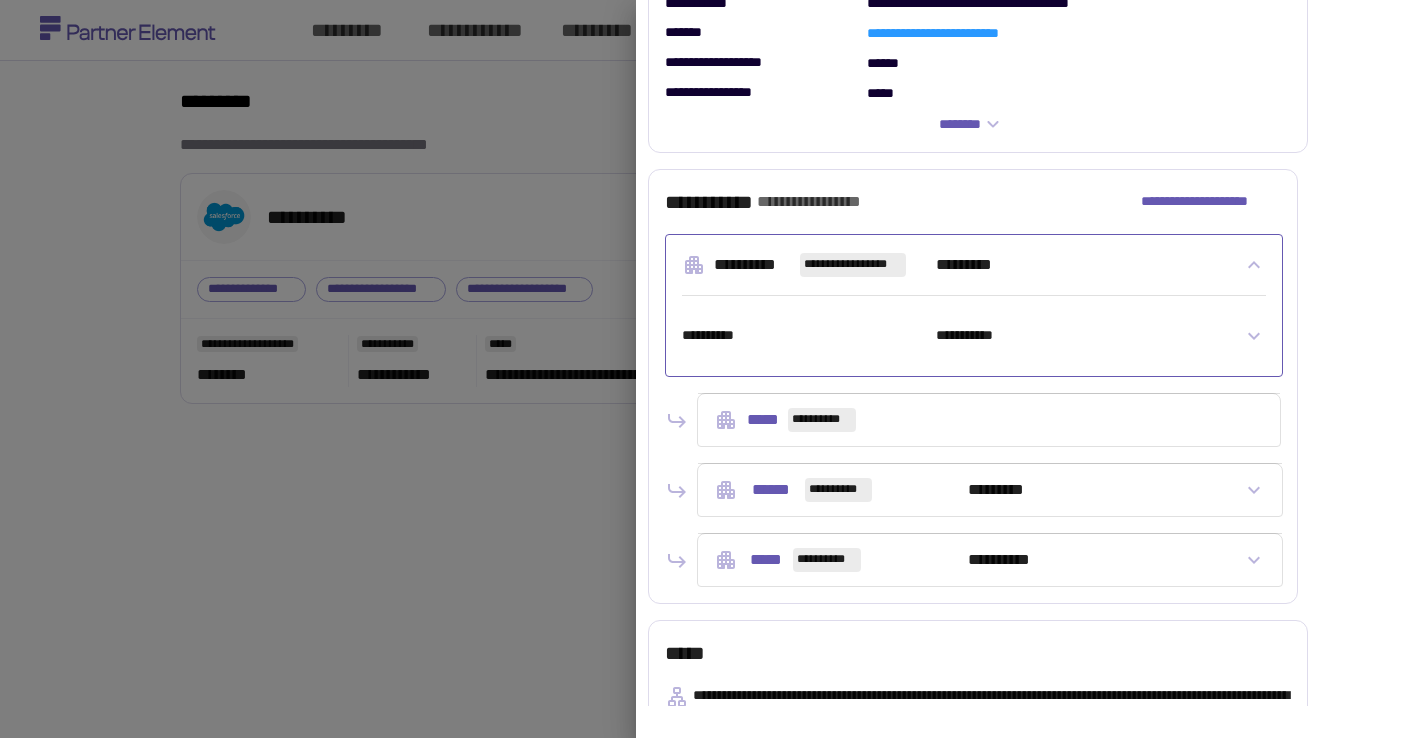 scroll, scrollTop: 509, scrollLeft: 0, axis: vertical 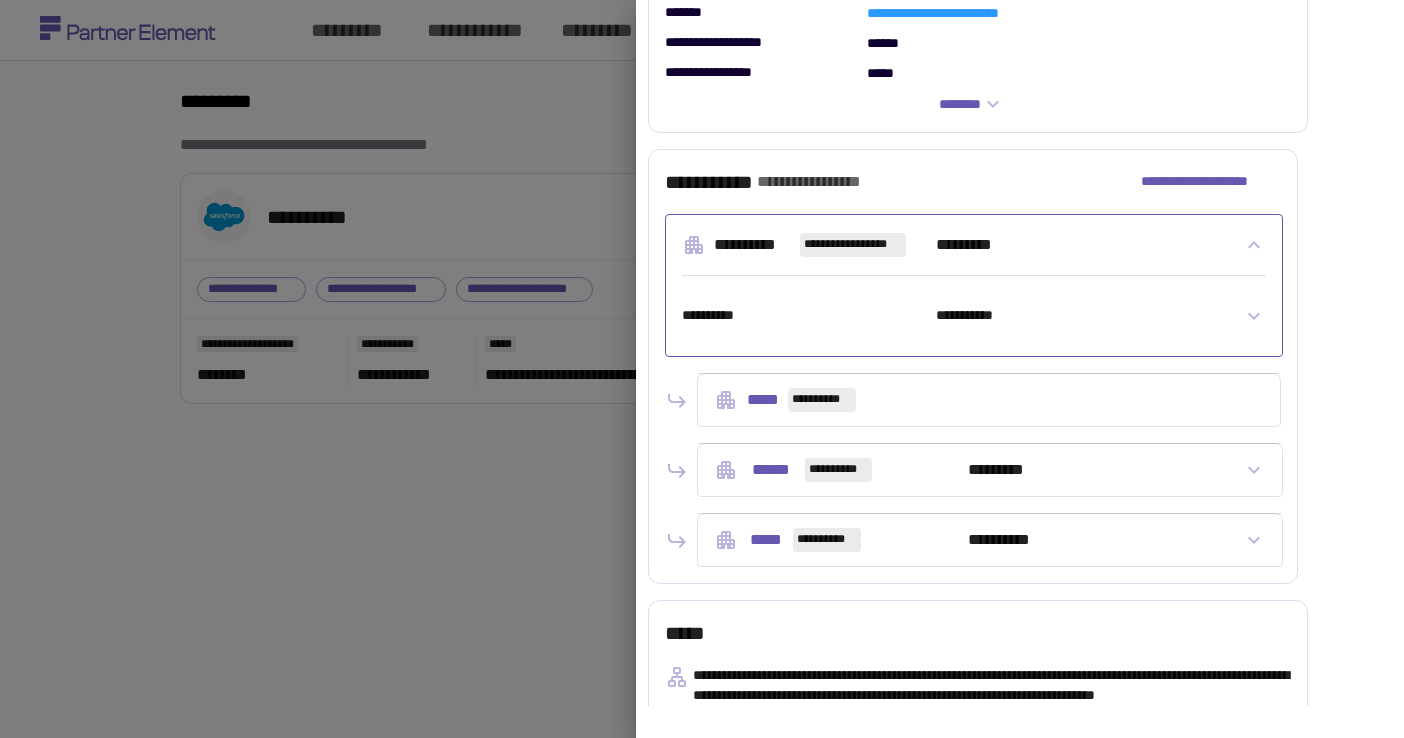 click on "**********" at bounding box center [978, 470] 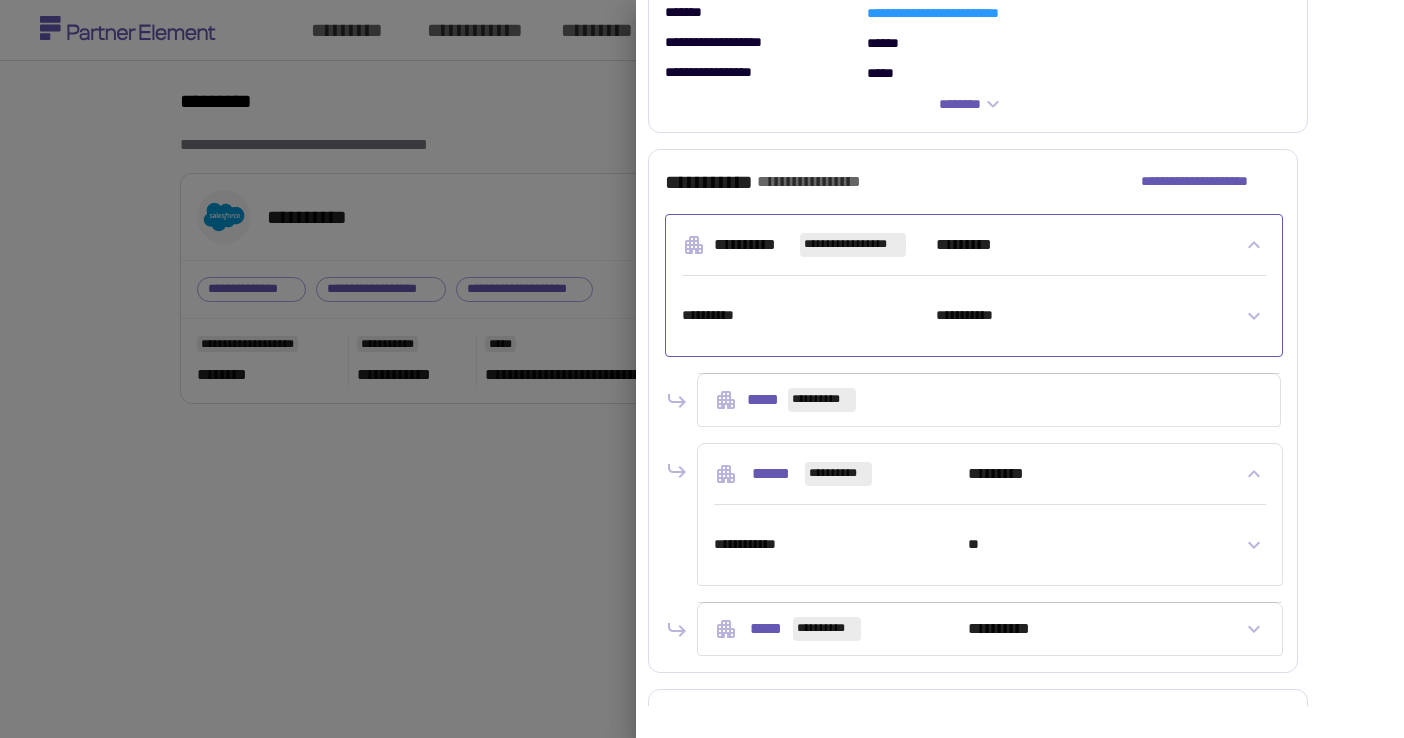 scroll, scrollTop: 562, scrollLeft: 0, axis: vertical 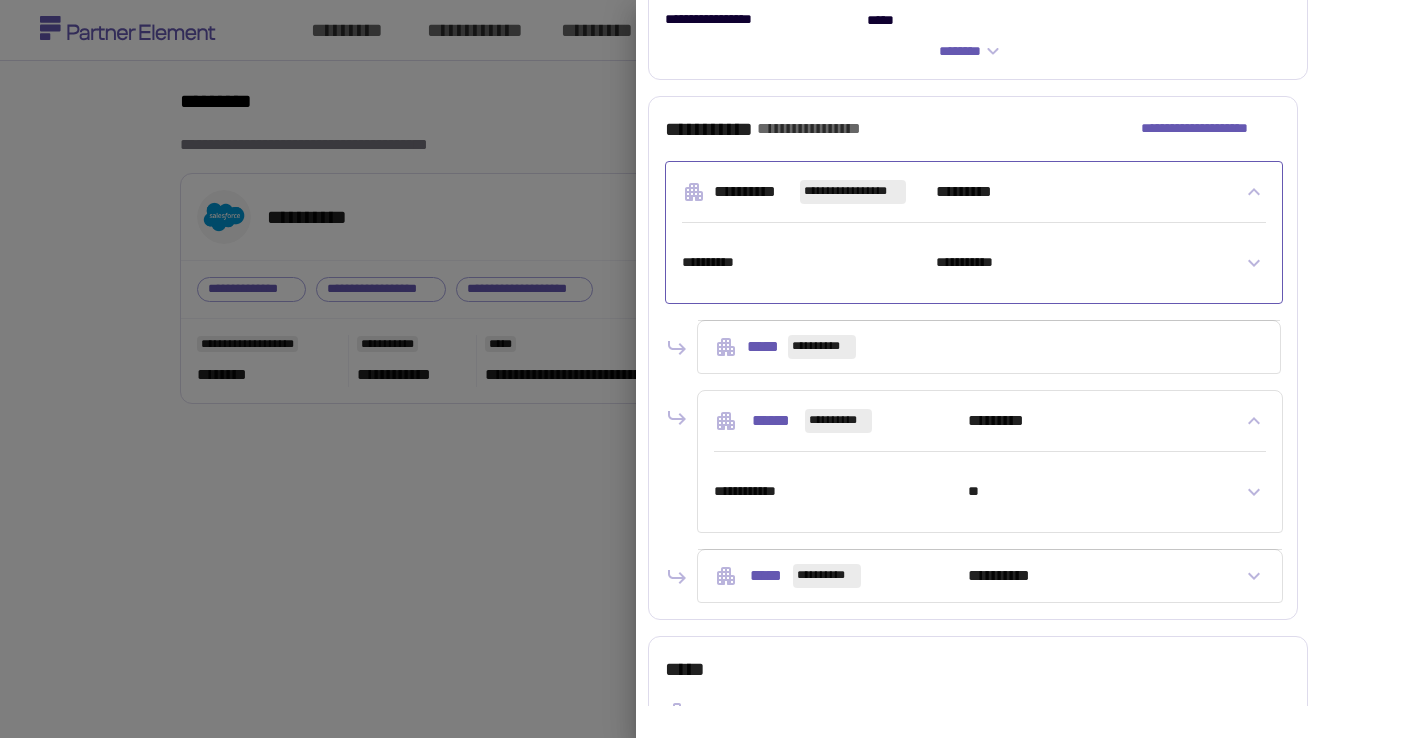 click on "**********" at bounding box center [978, 576] 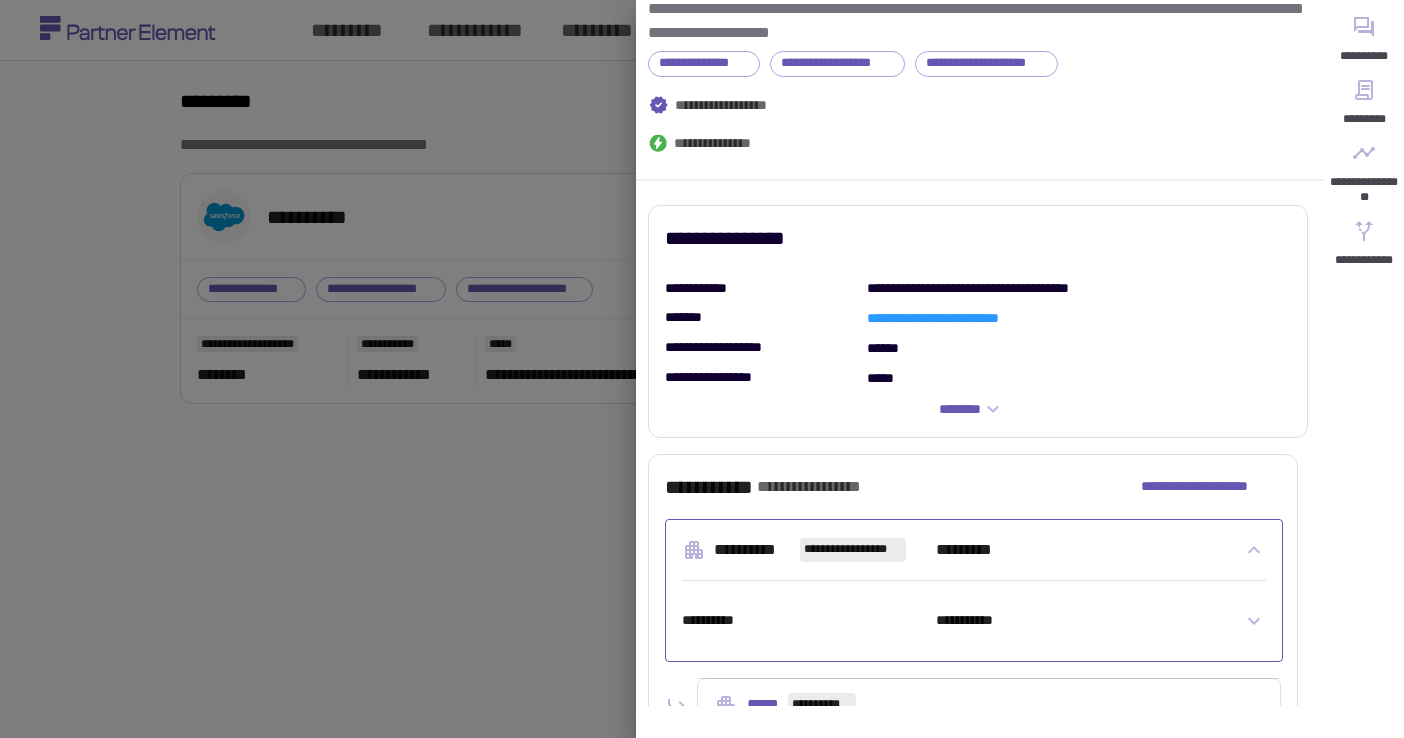 scroll, scrollTop: 197, scrollLeft: 0, axis: vertical 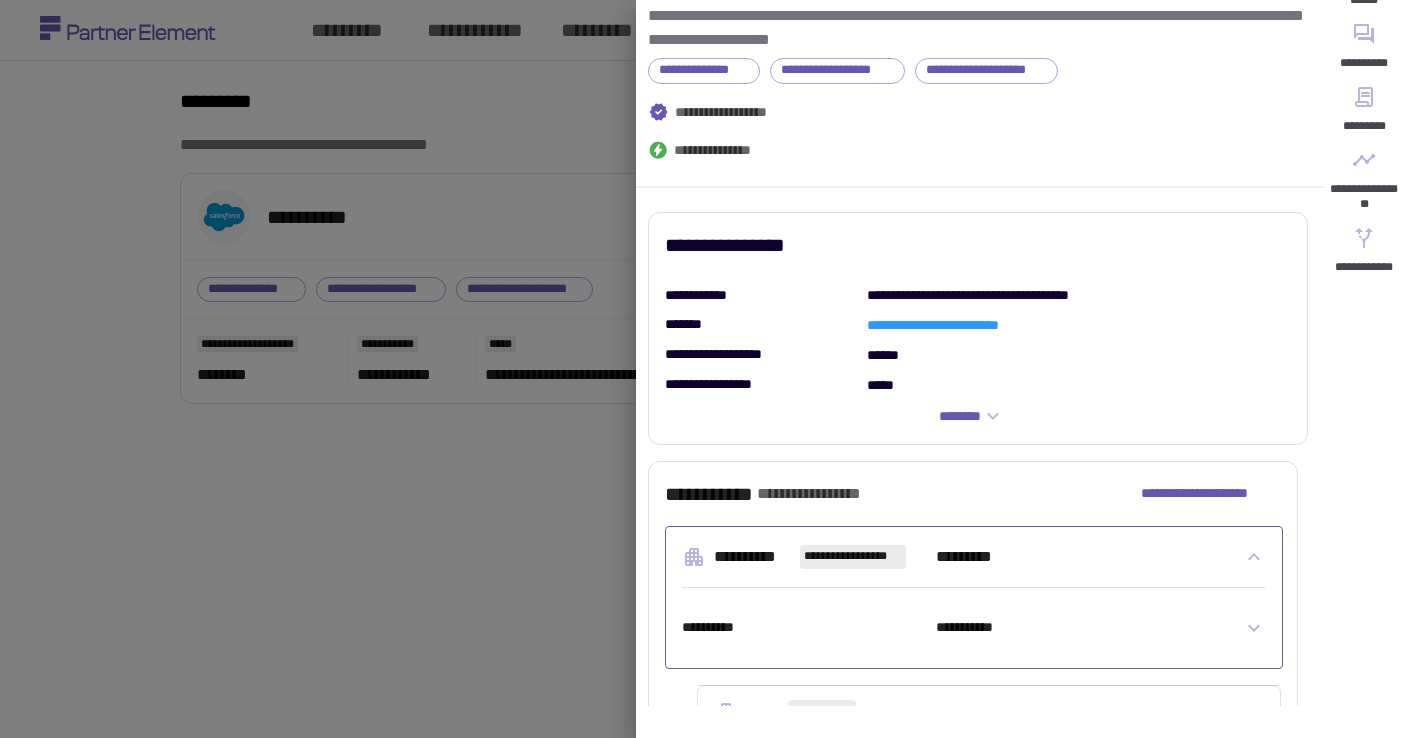 click at bounding box center (702, 369) 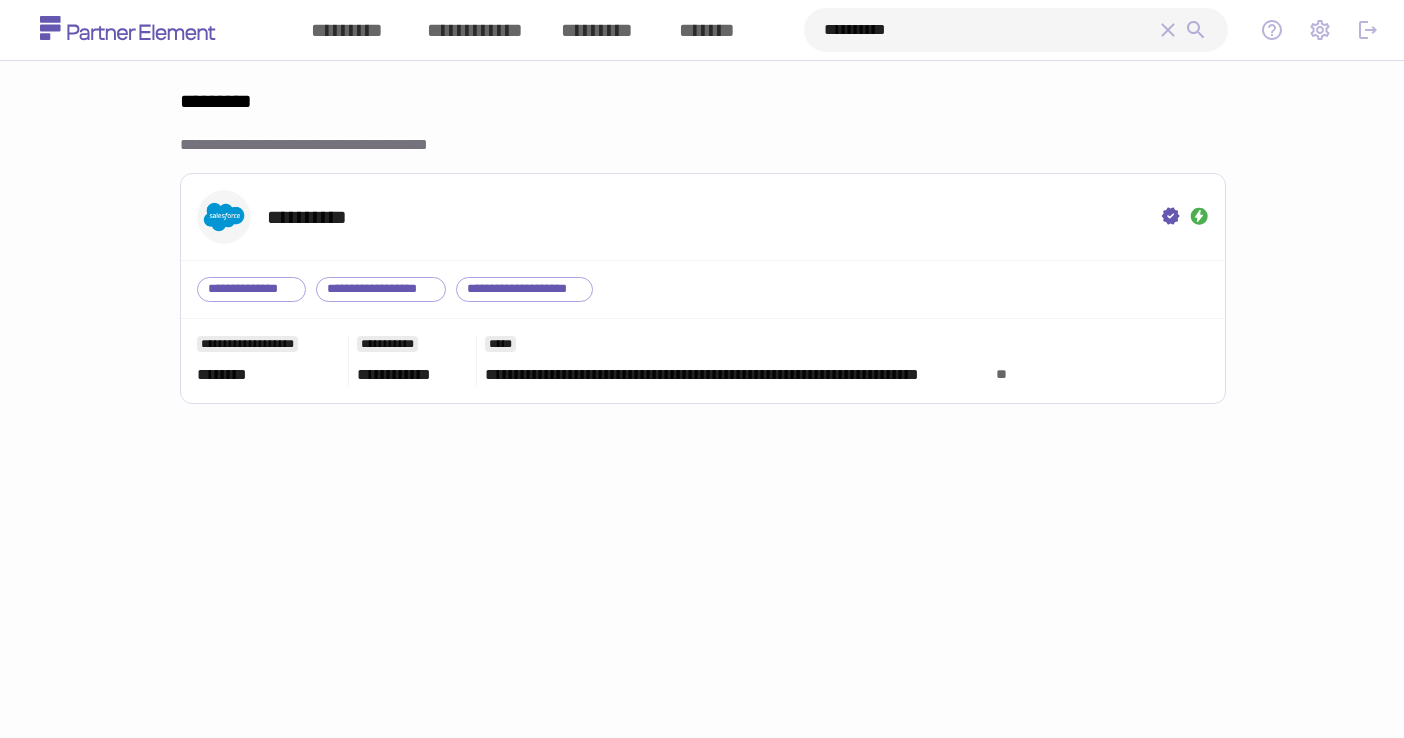 click on "*********" at bounding box center (597, 30) 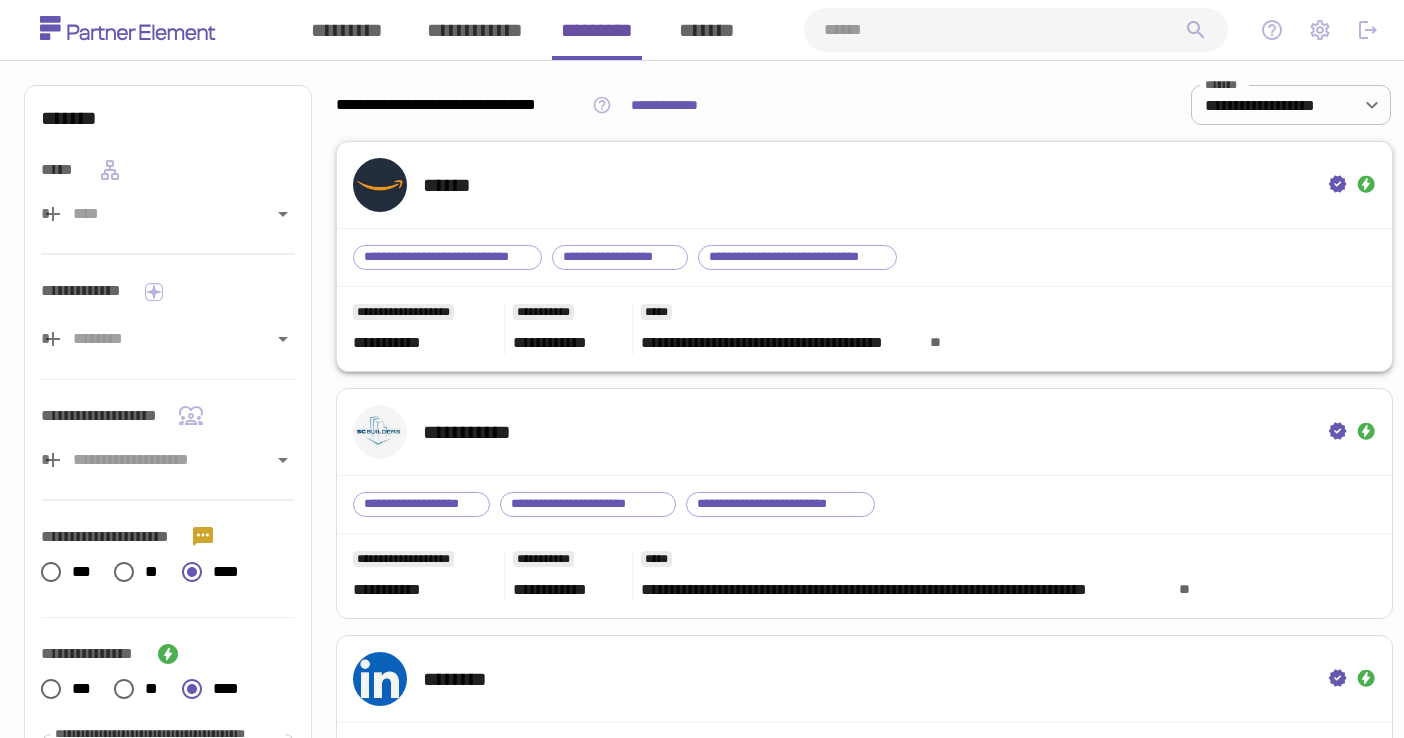 click on "******" at bounding box center (864, 185) 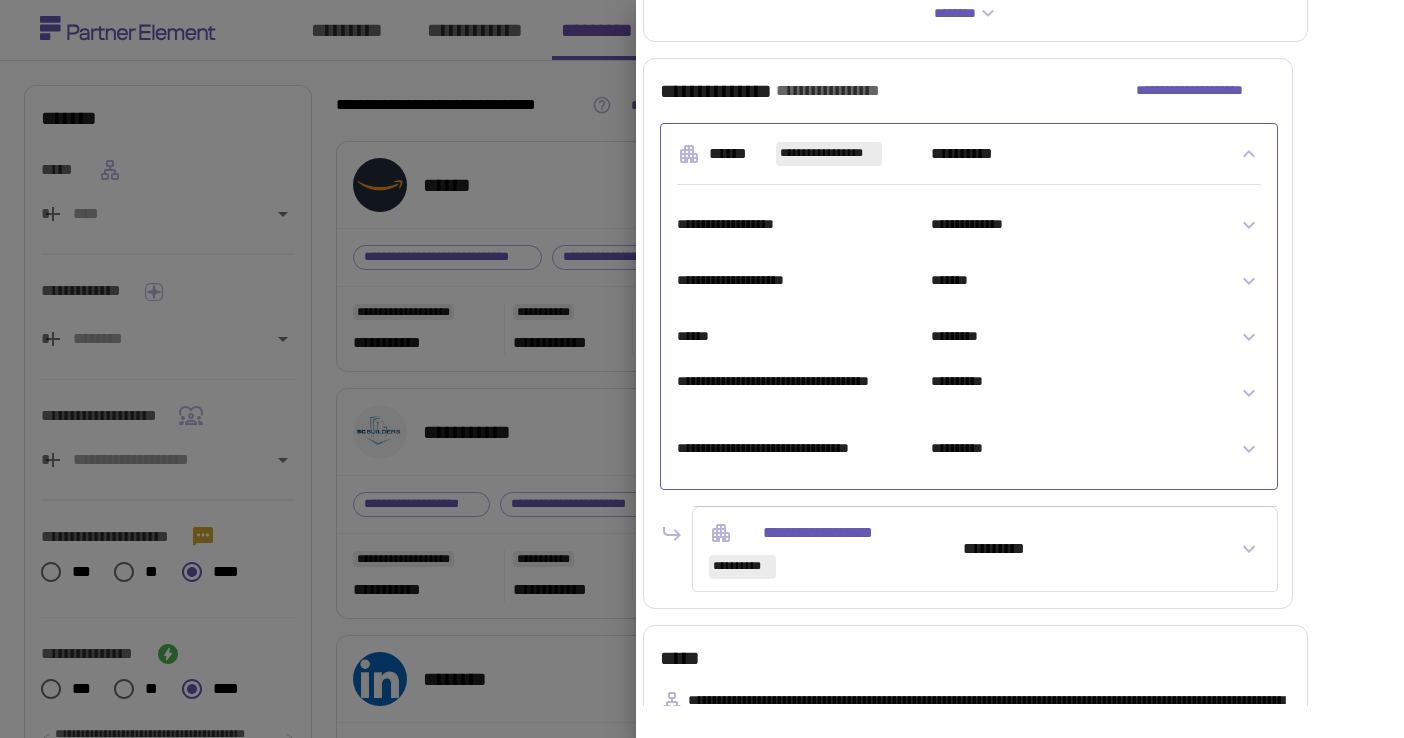 scroll, scrollTop: 604, scrollLeft: 0, axis: vertical 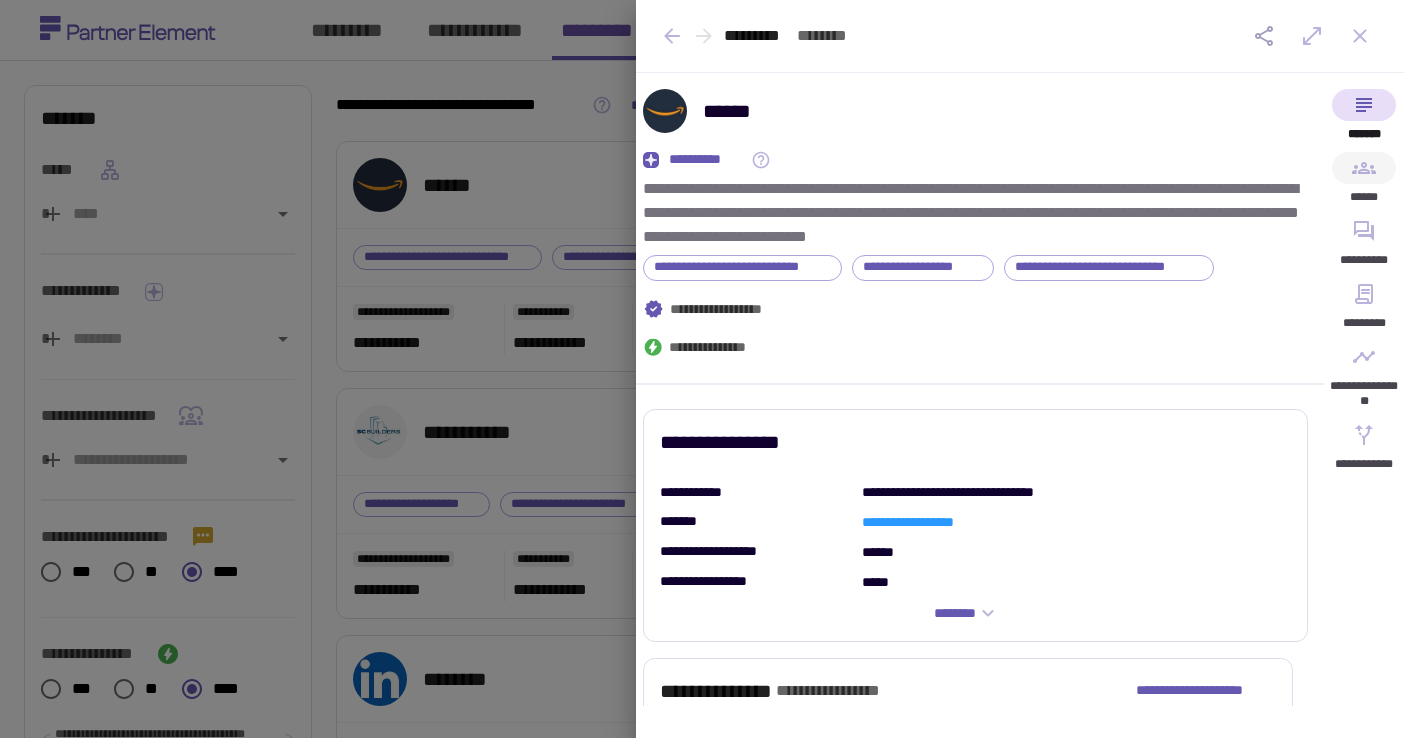 click on "******" at bounding box center [1364, 183] 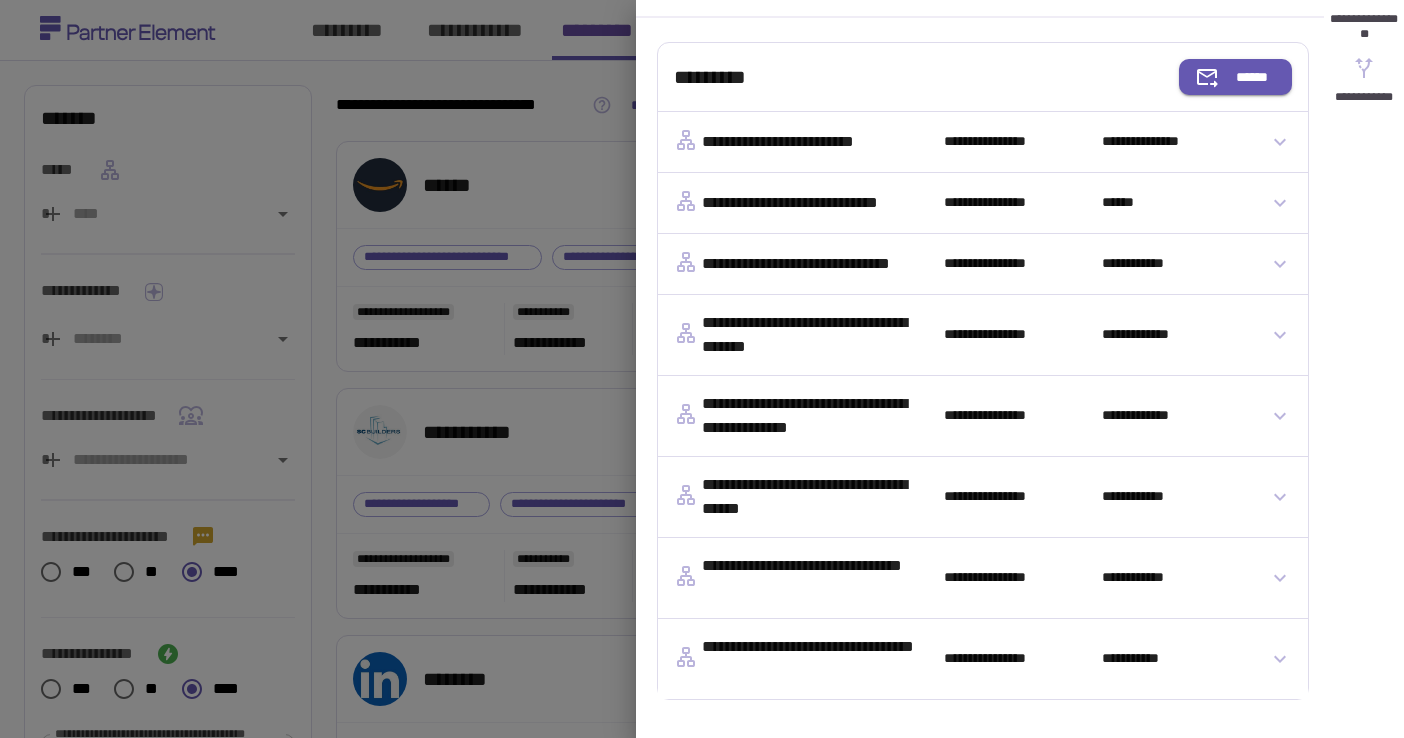 scroll, scrollTop: 370, scrollLeft: 0, axis: vertical 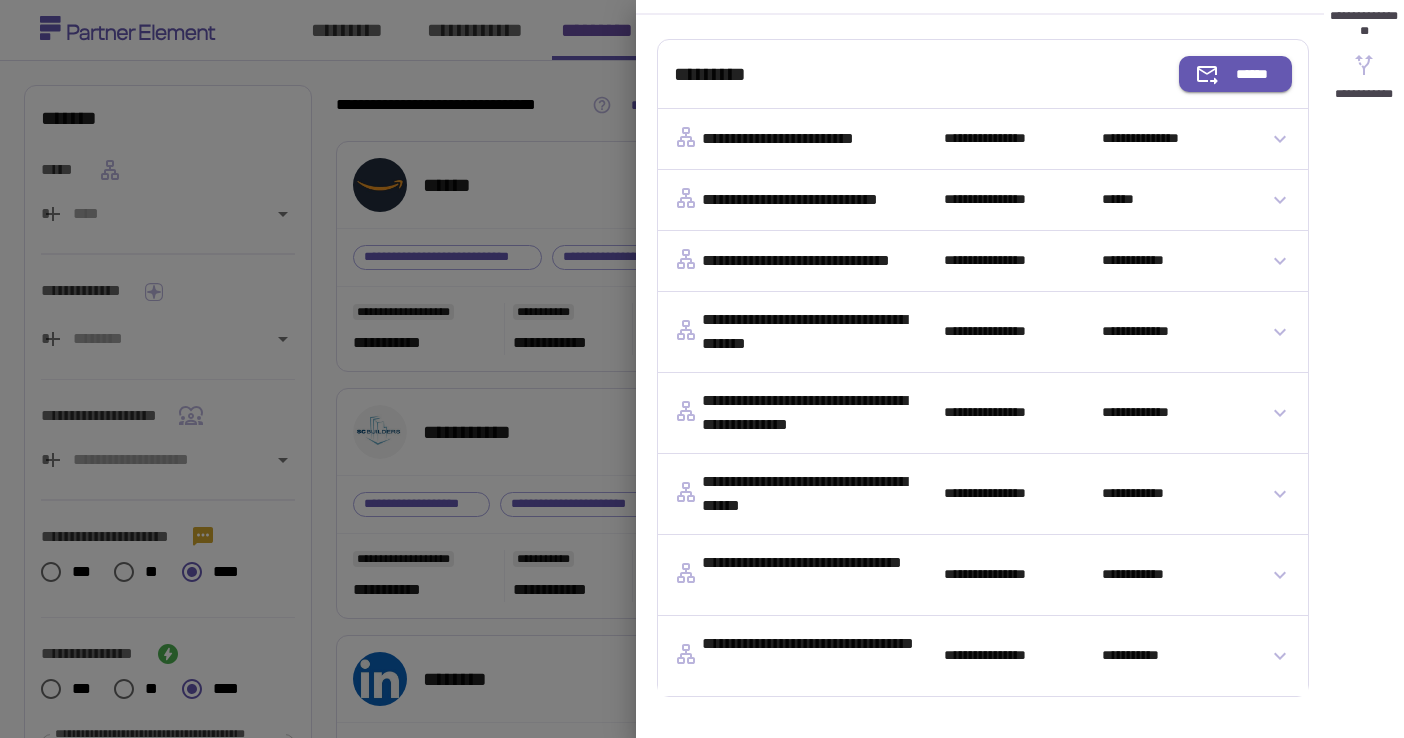 click 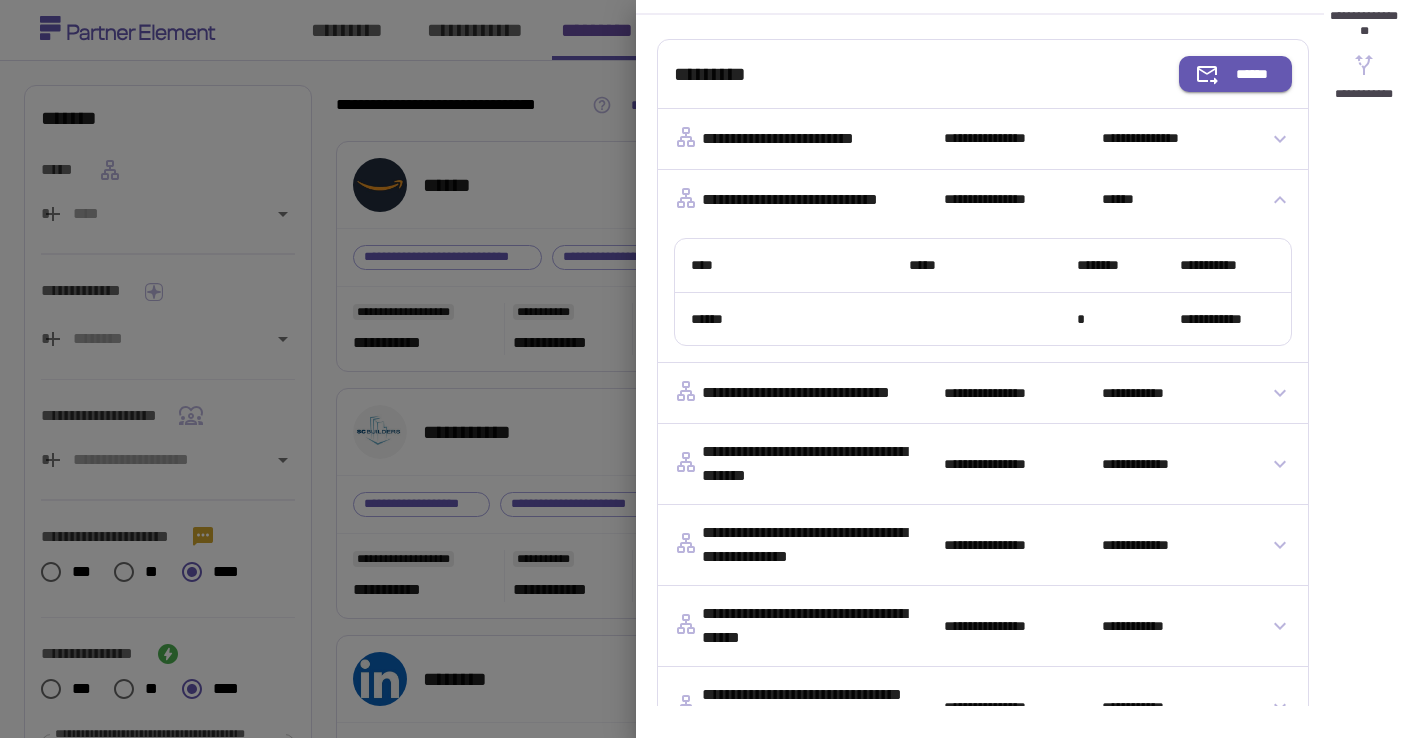 click 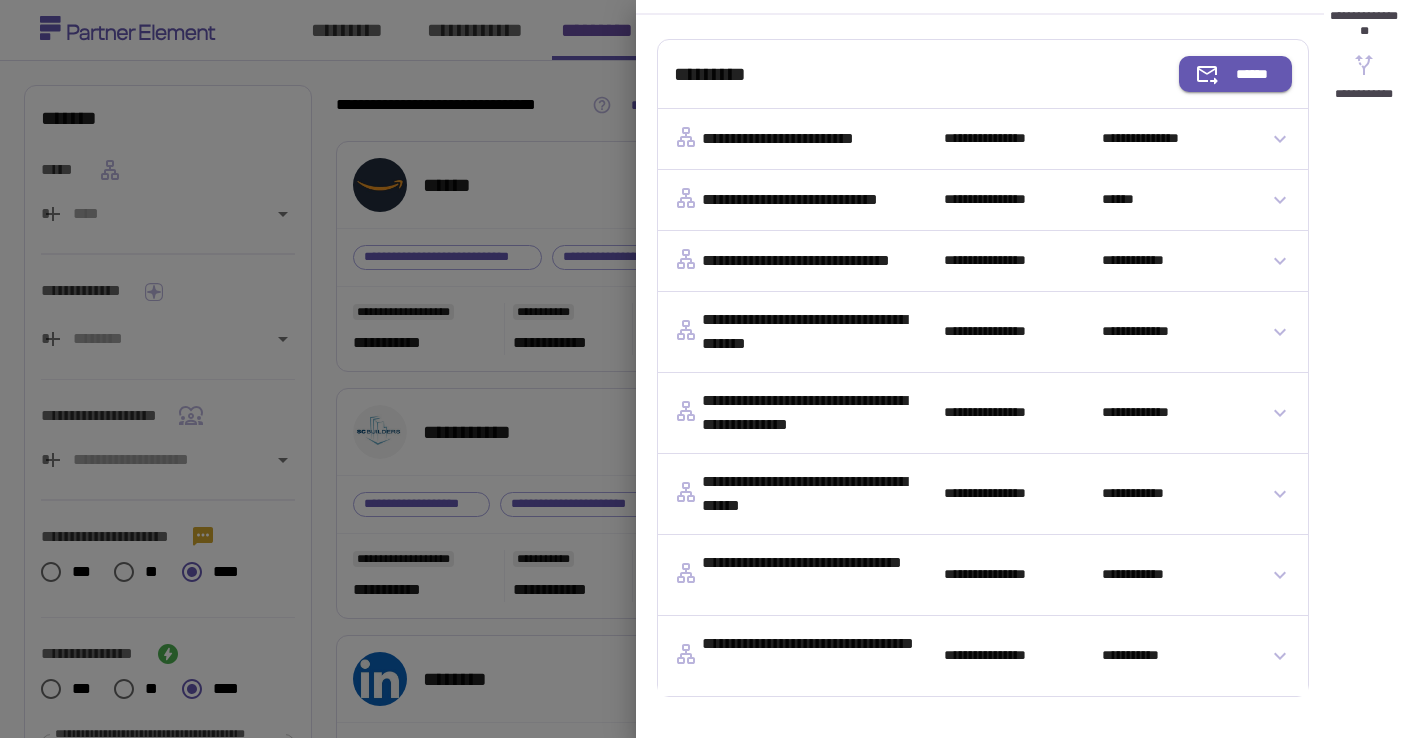 click 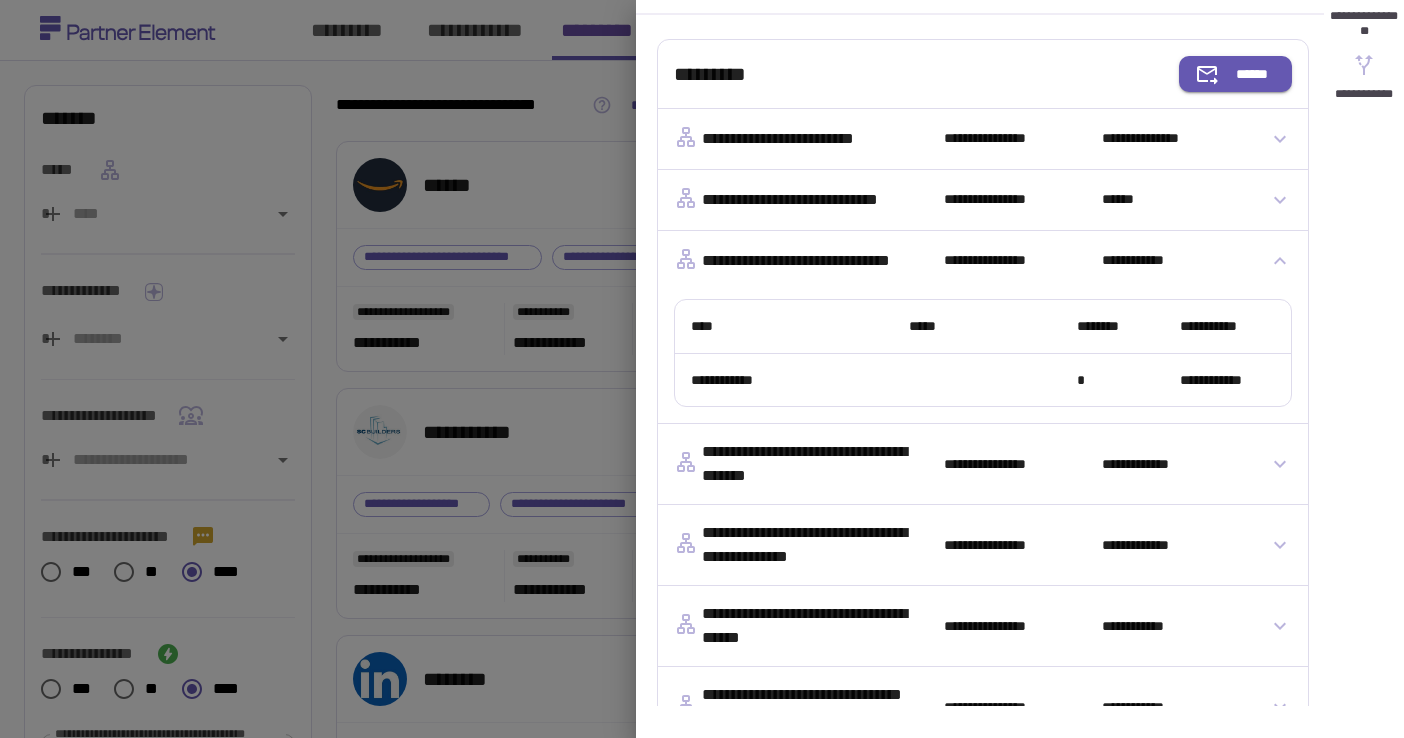 click 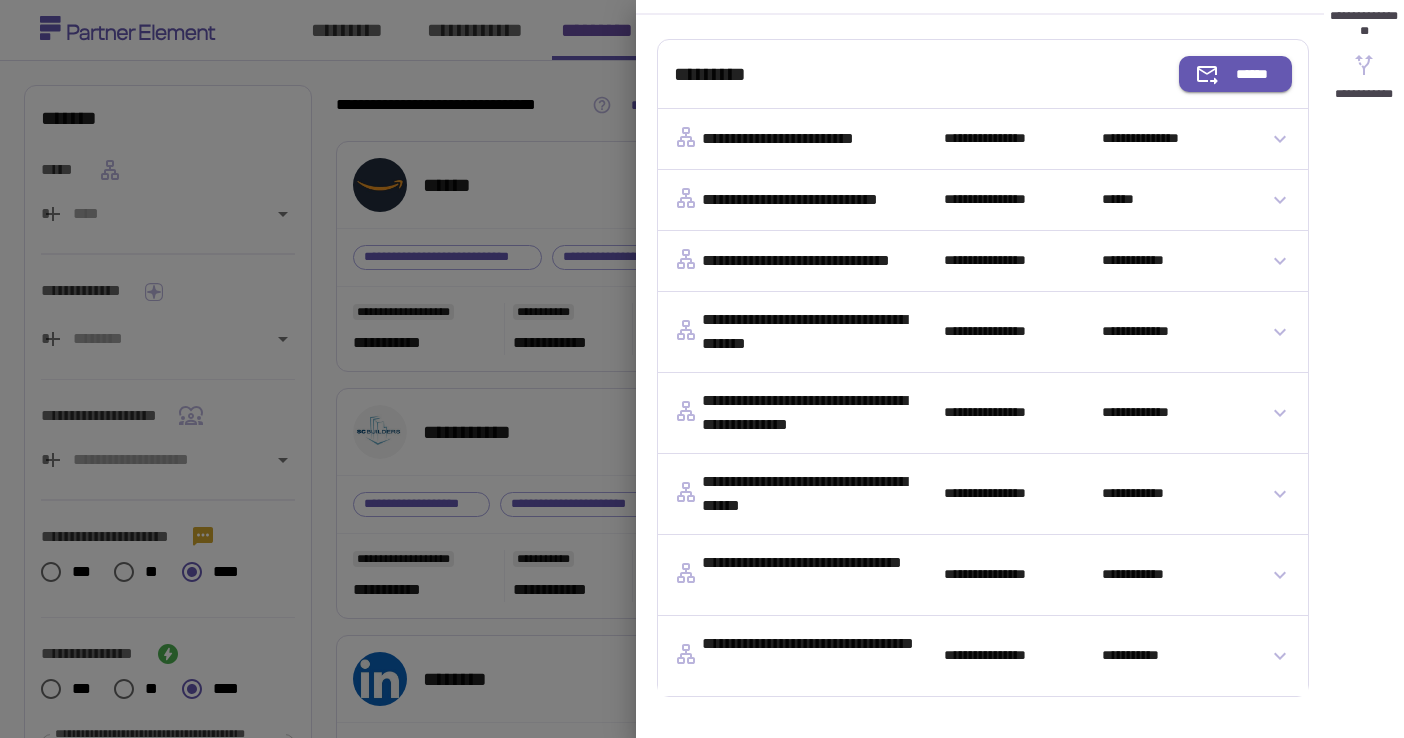 drag, startPoint x: 1274, startPoint y: 255, endPoint x: 1149, endPoint y: 312, distance: 137.38268 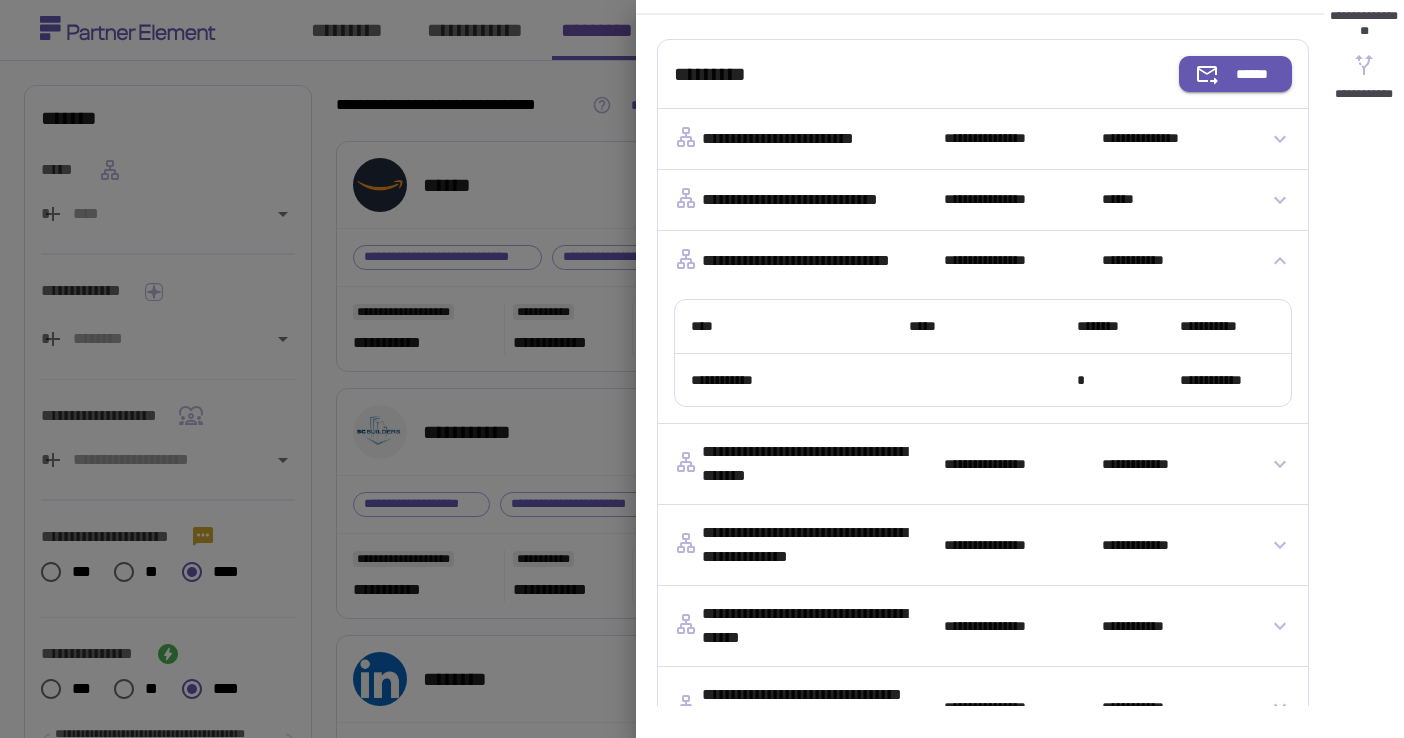click on "[FIRST] [LAST]" at bounding box center (983, 260) 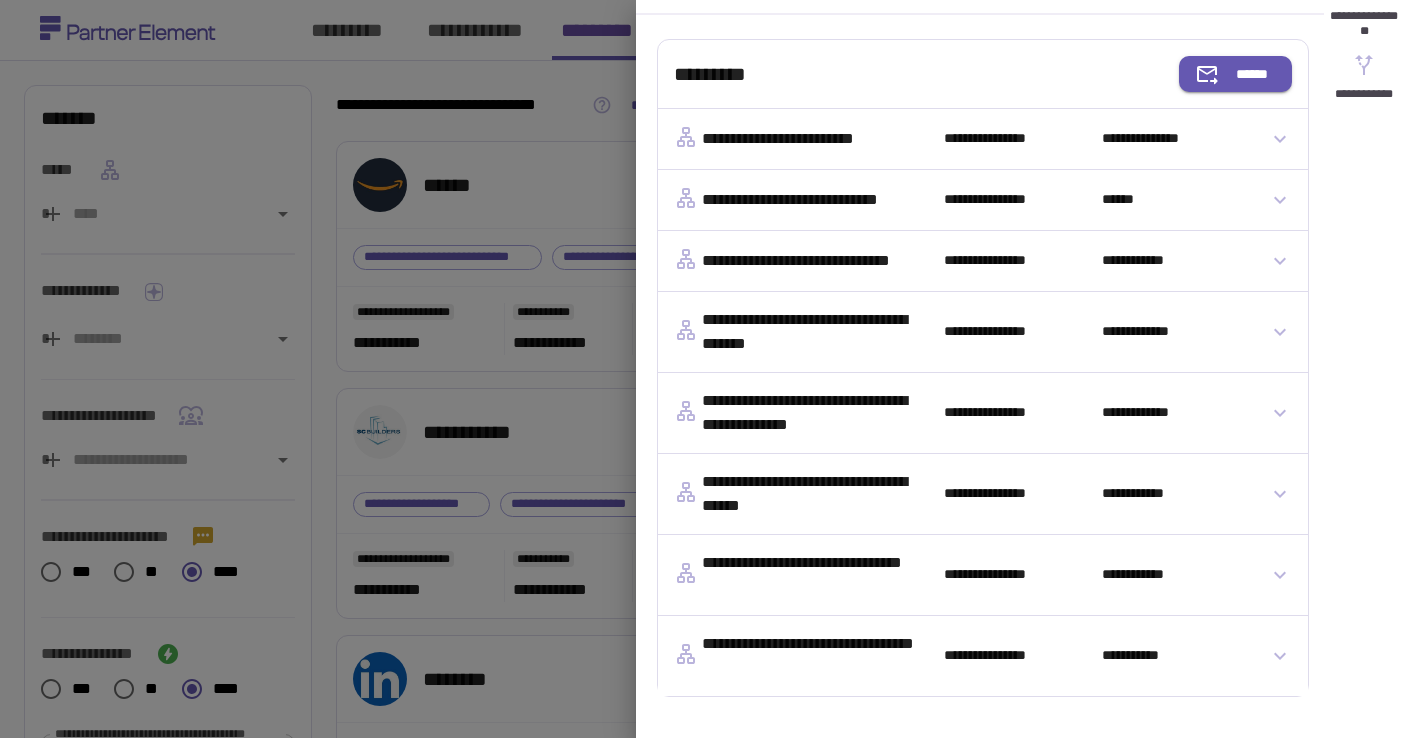click 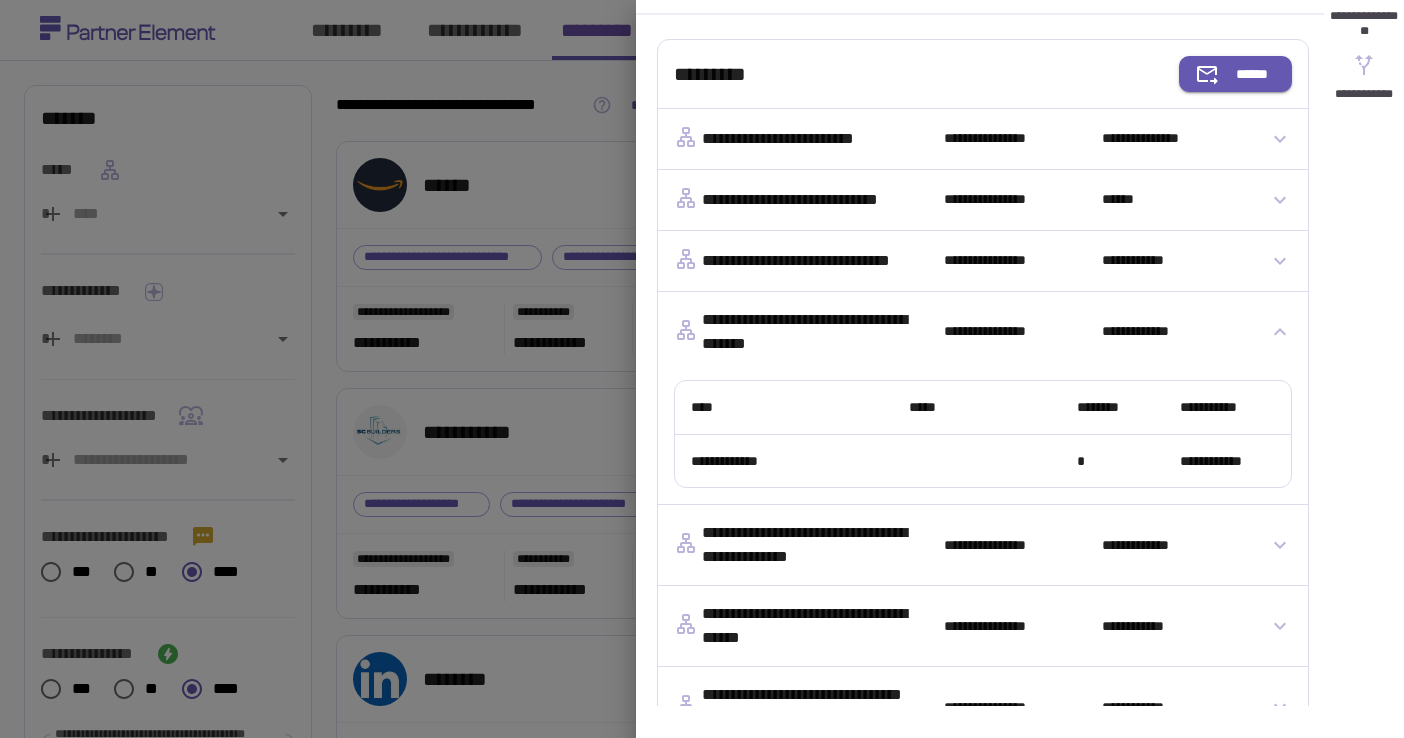 click 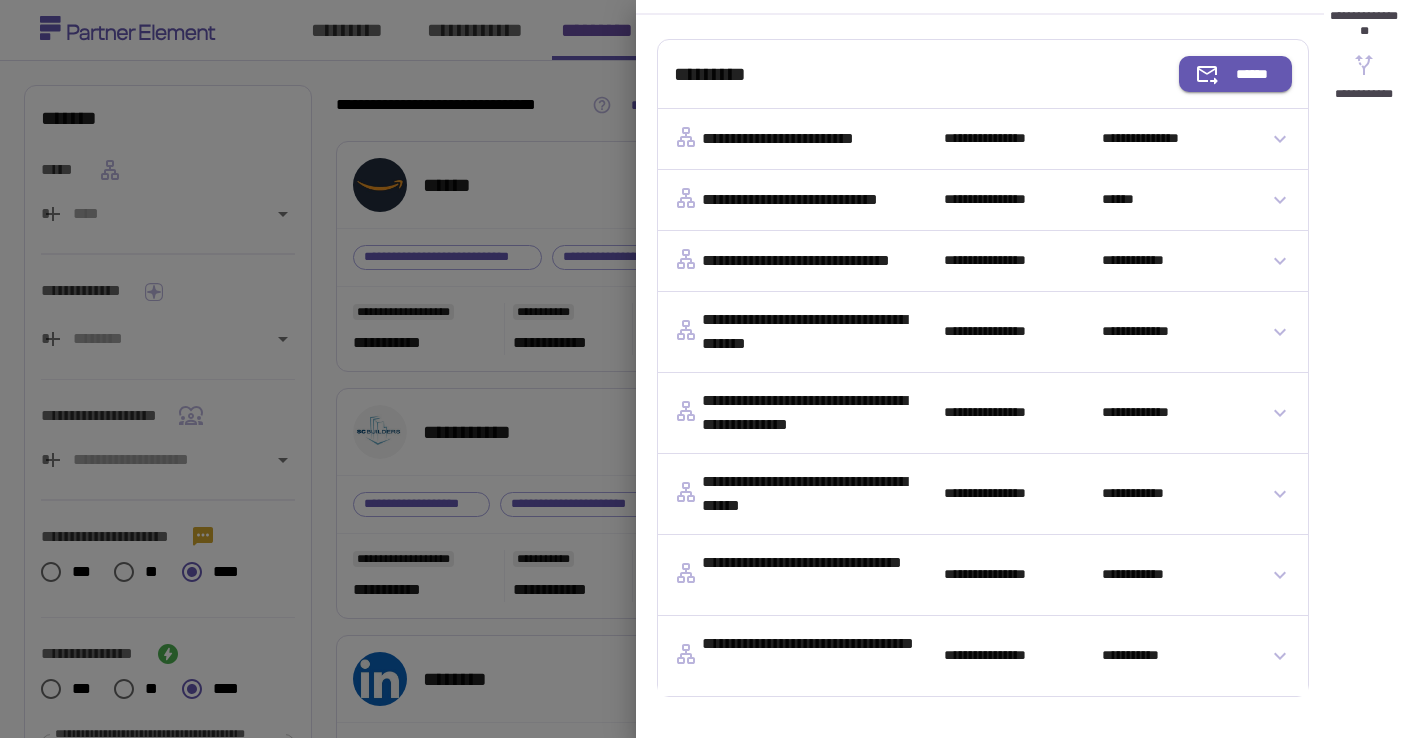 click 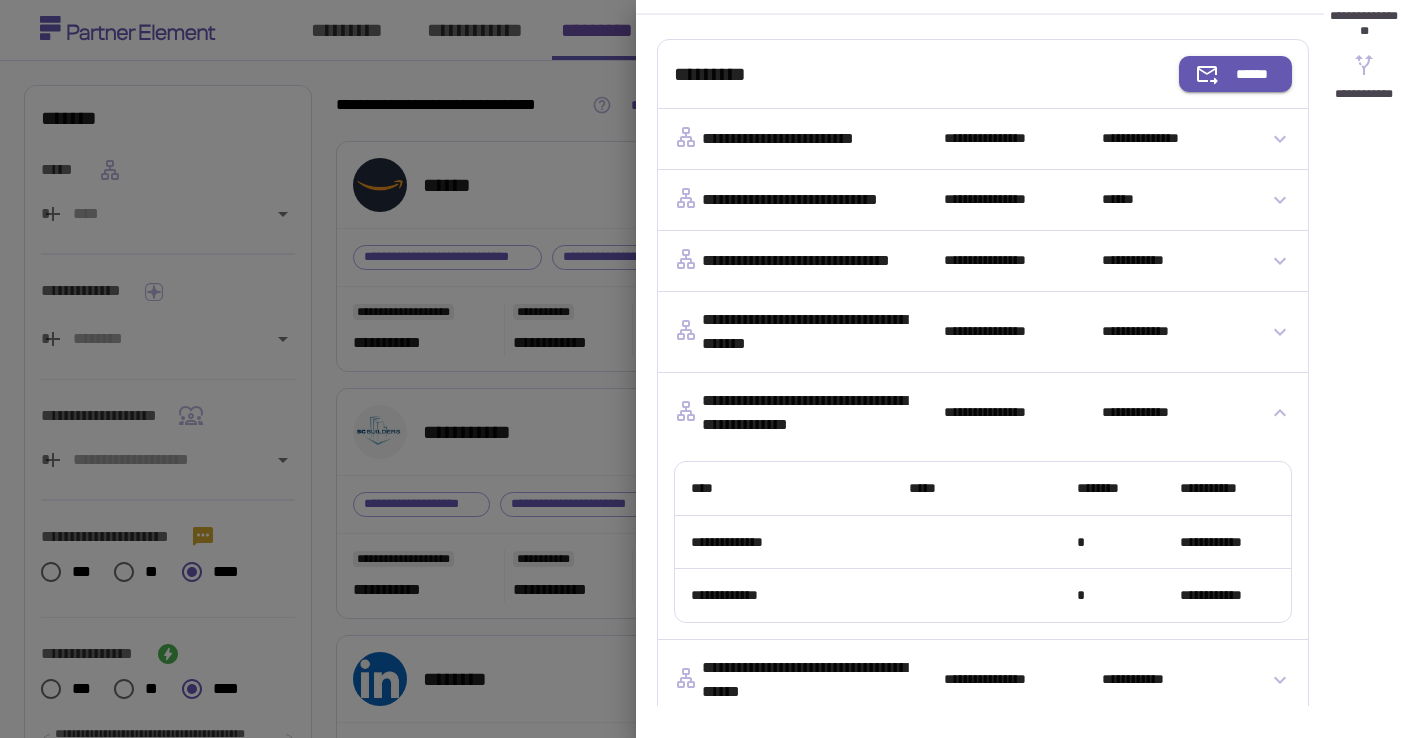 click 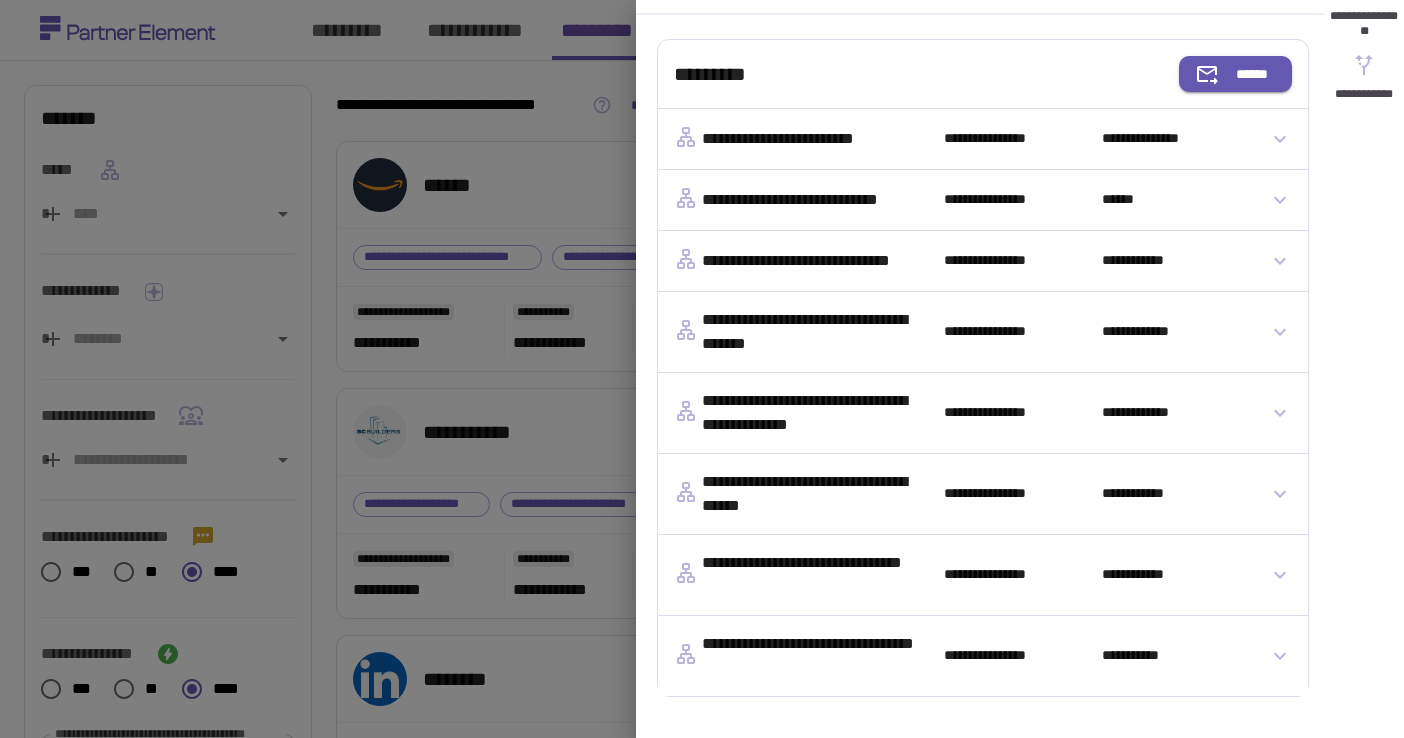 scroll, scrollTop: 439, scrollLeft: 0, axis: vertical 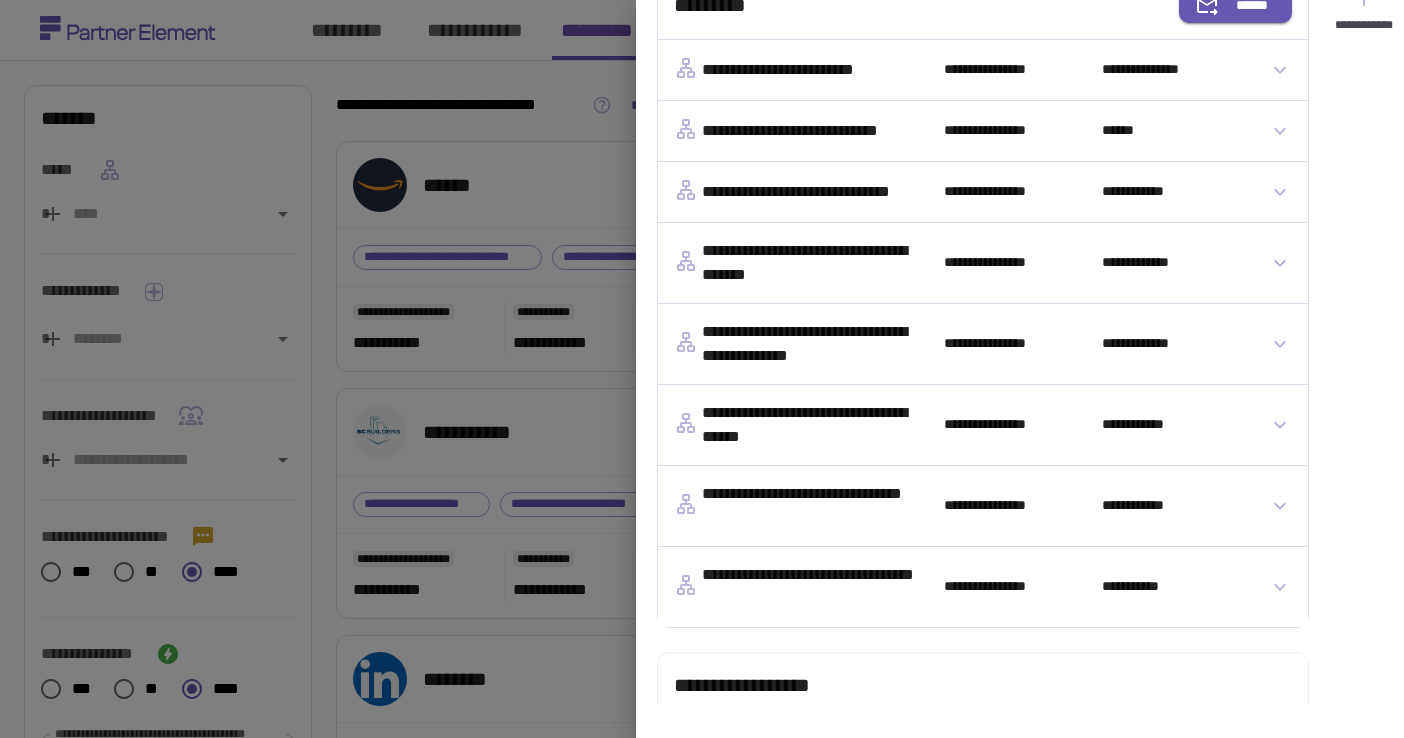 click 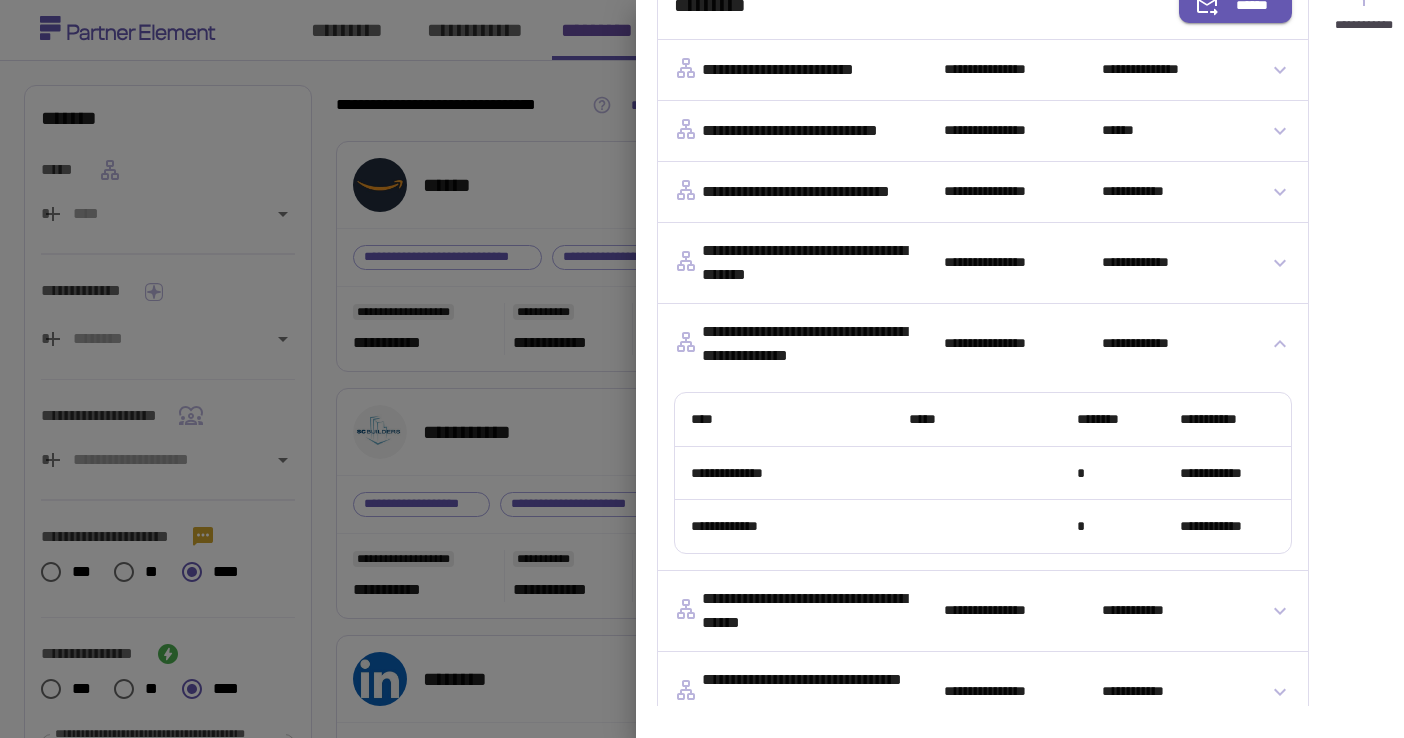 click 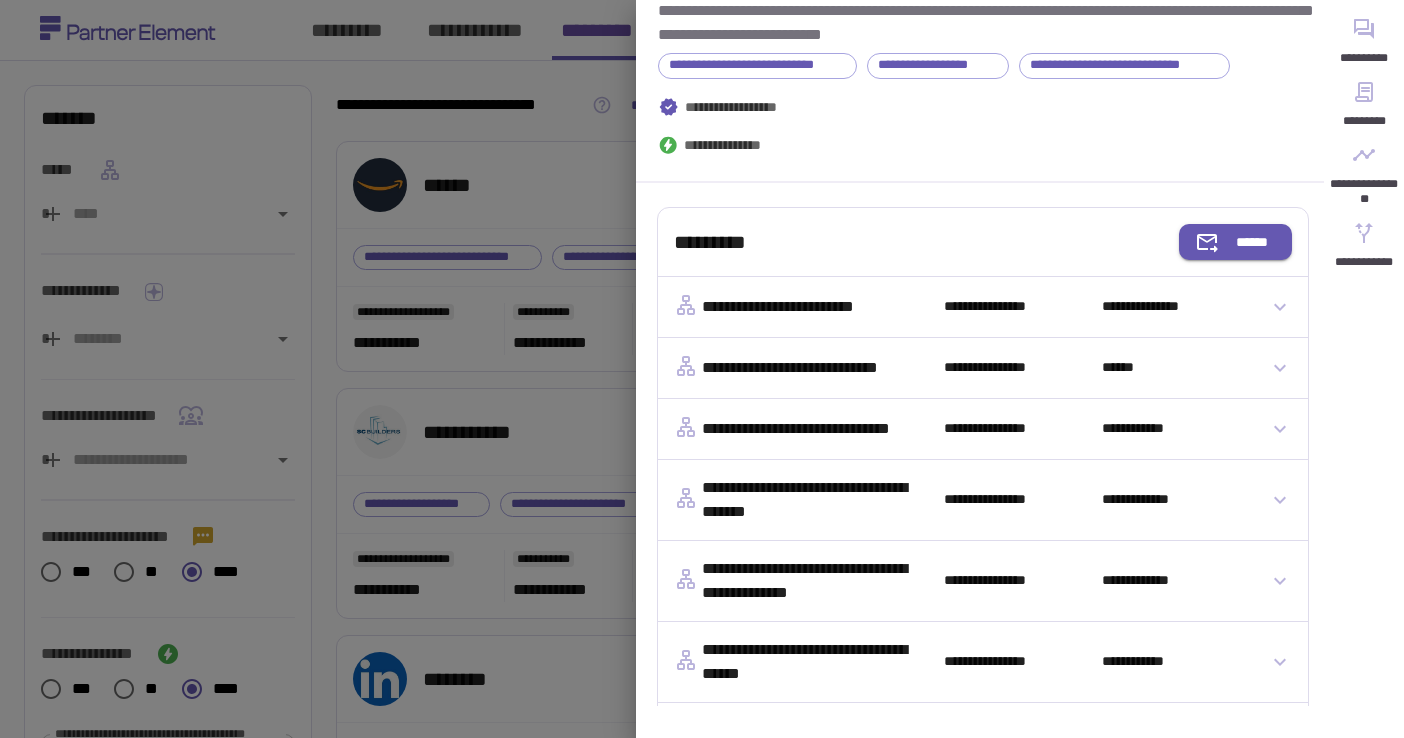 scroll, scrollTop: 0, scrollLeft: 0, axis: both 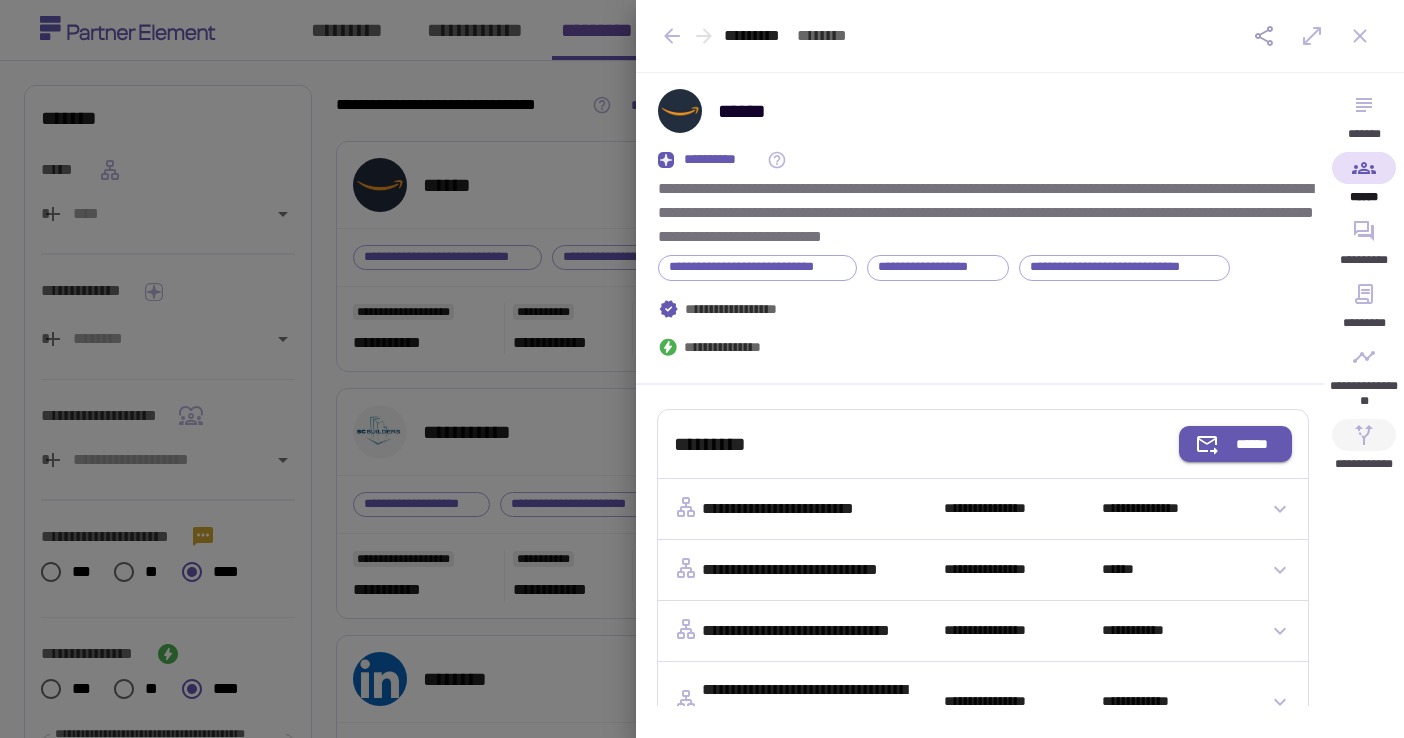 click 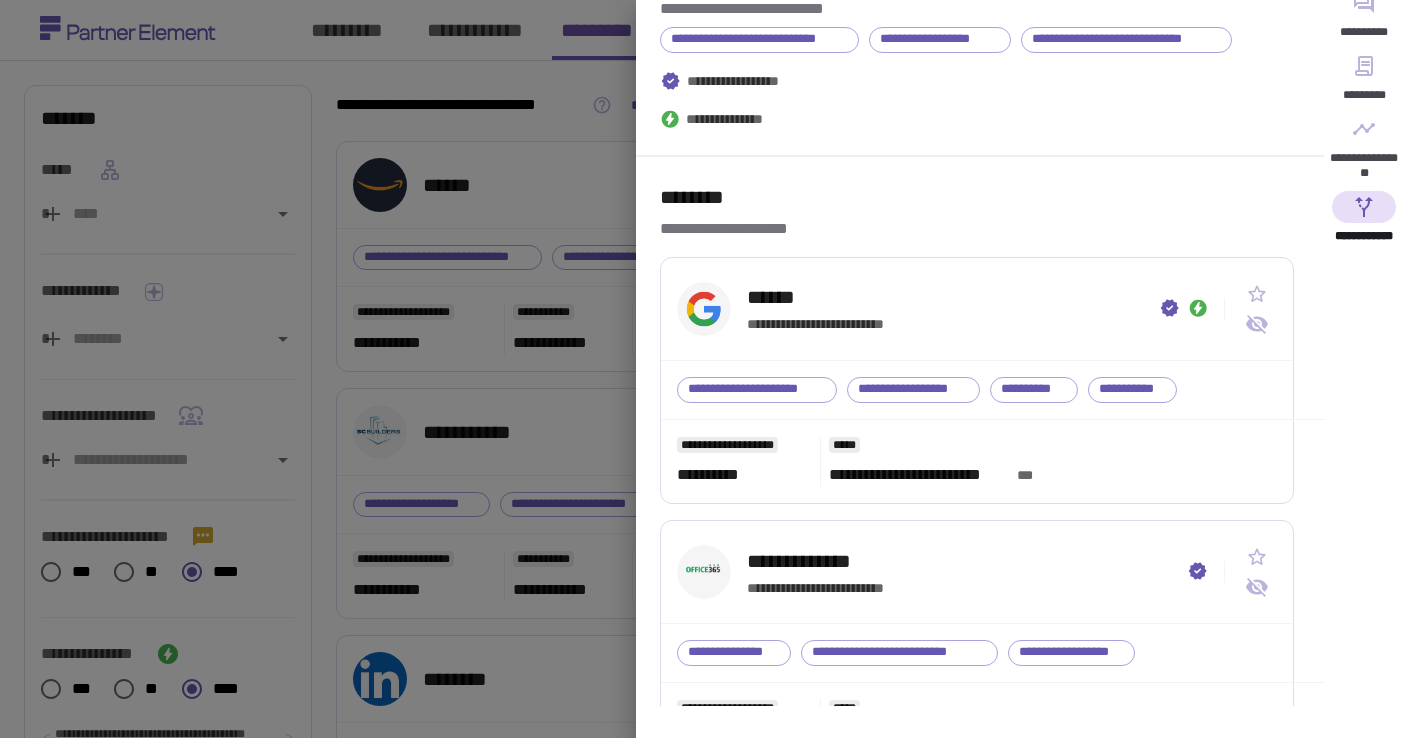 scroll, scrollTop: 0, scrollLeft: 0, axis: both 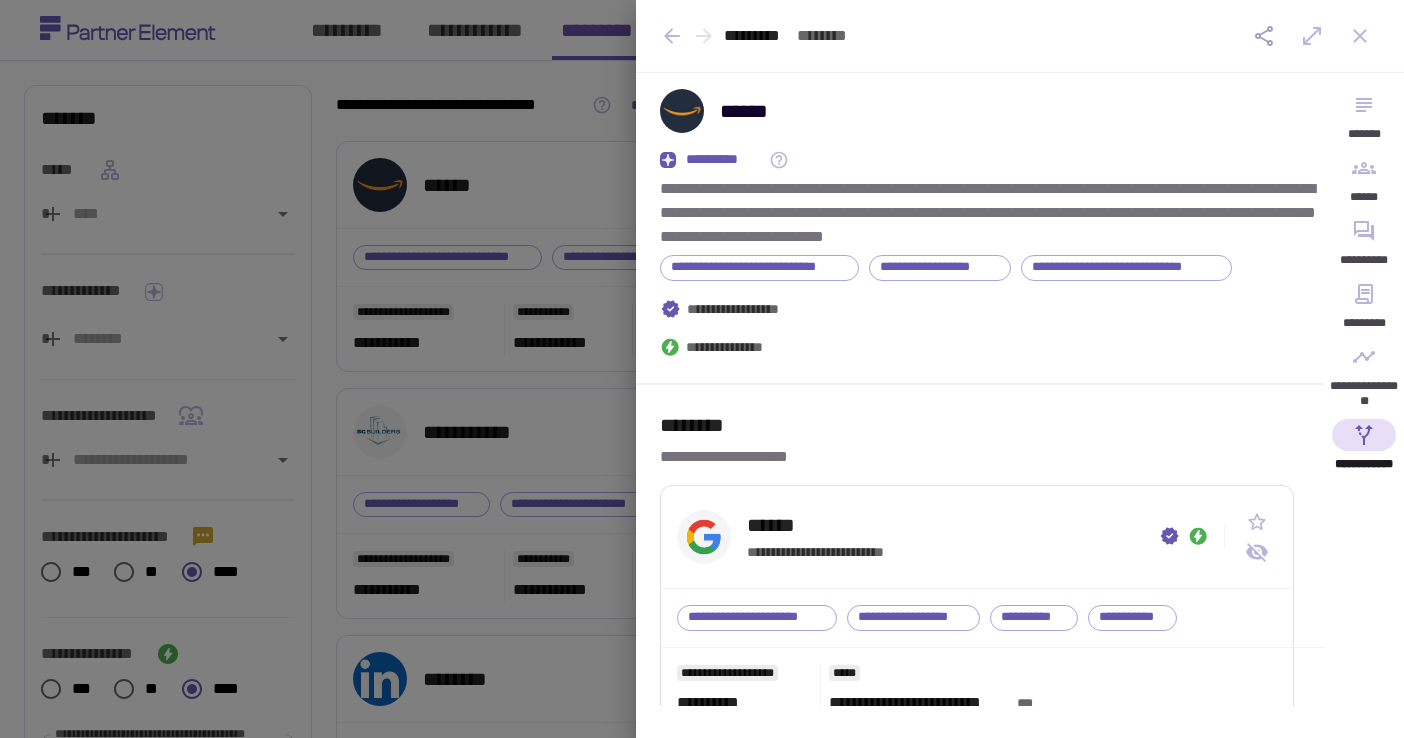 click 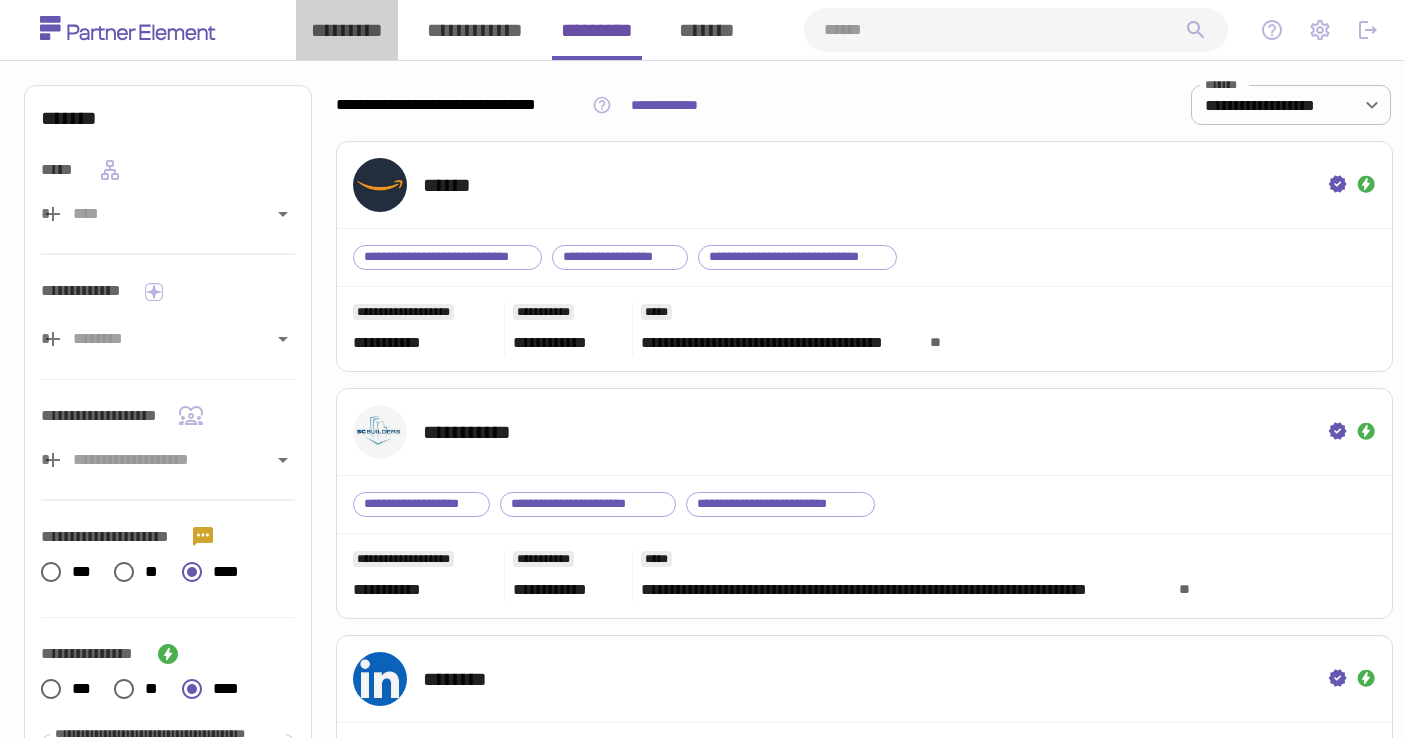 click on "*********" at bounding box center [347, 30] 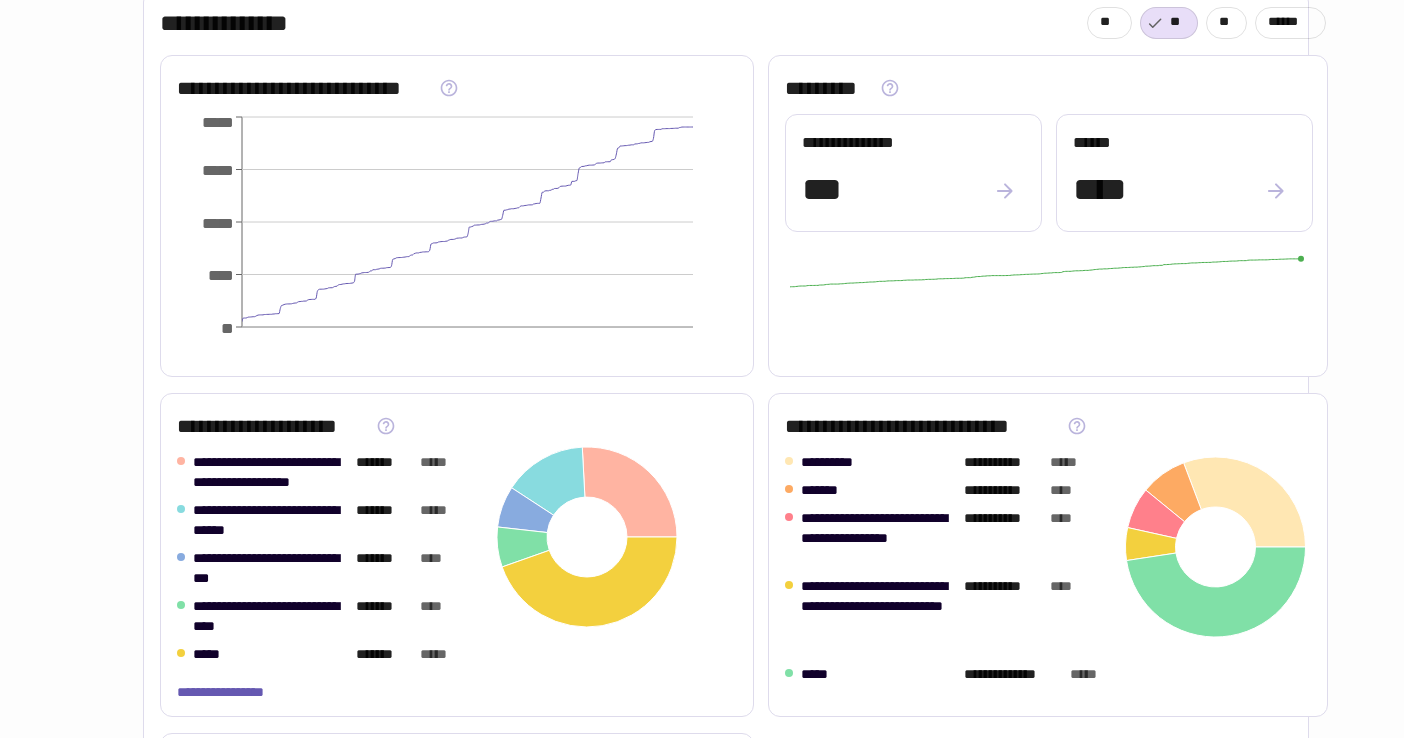 scroll, scrollTop: 896, scrollLeft: 1, axis: both 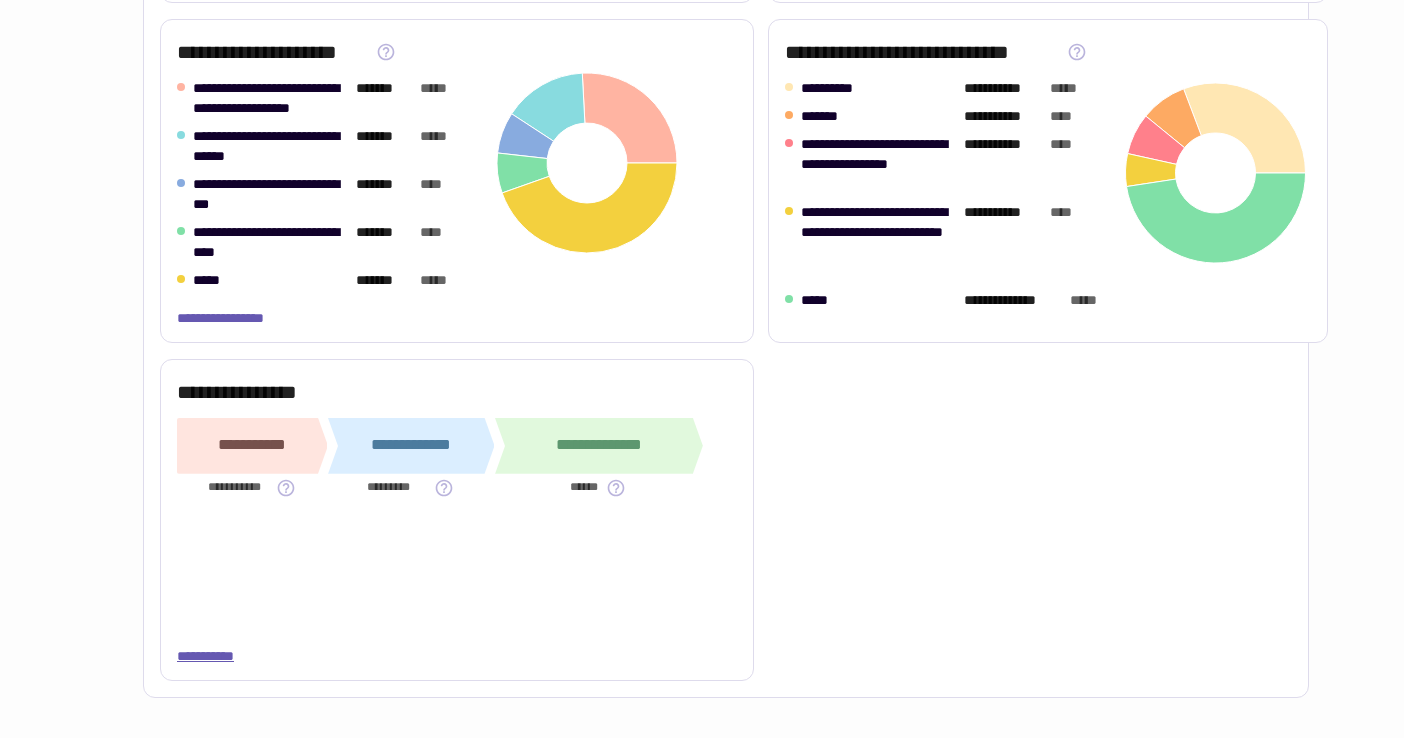 click on "**********" at bounding box center (205, 656) 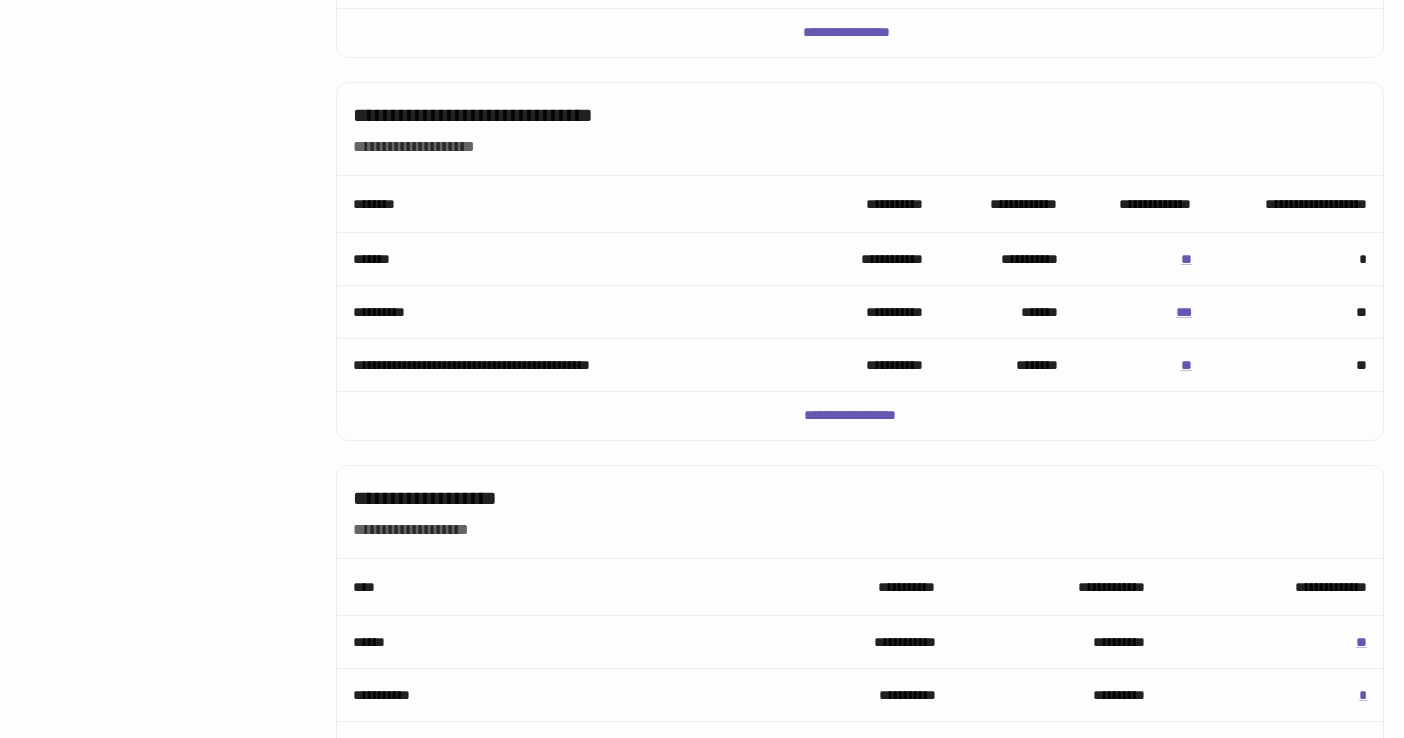 scroll, scrollTop: 1004, scrollLeft: 0, axis: vertical 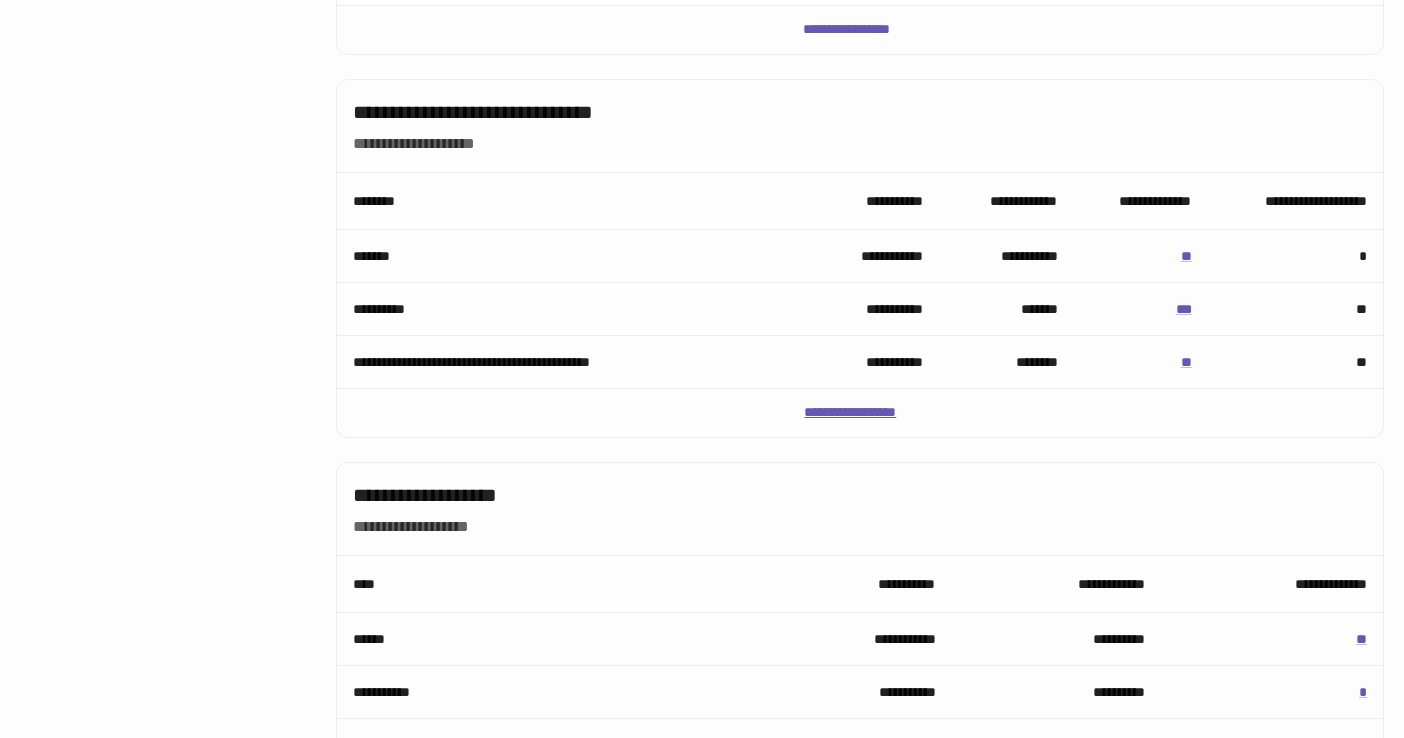 click on "**********" at bounding box center (859, 413) 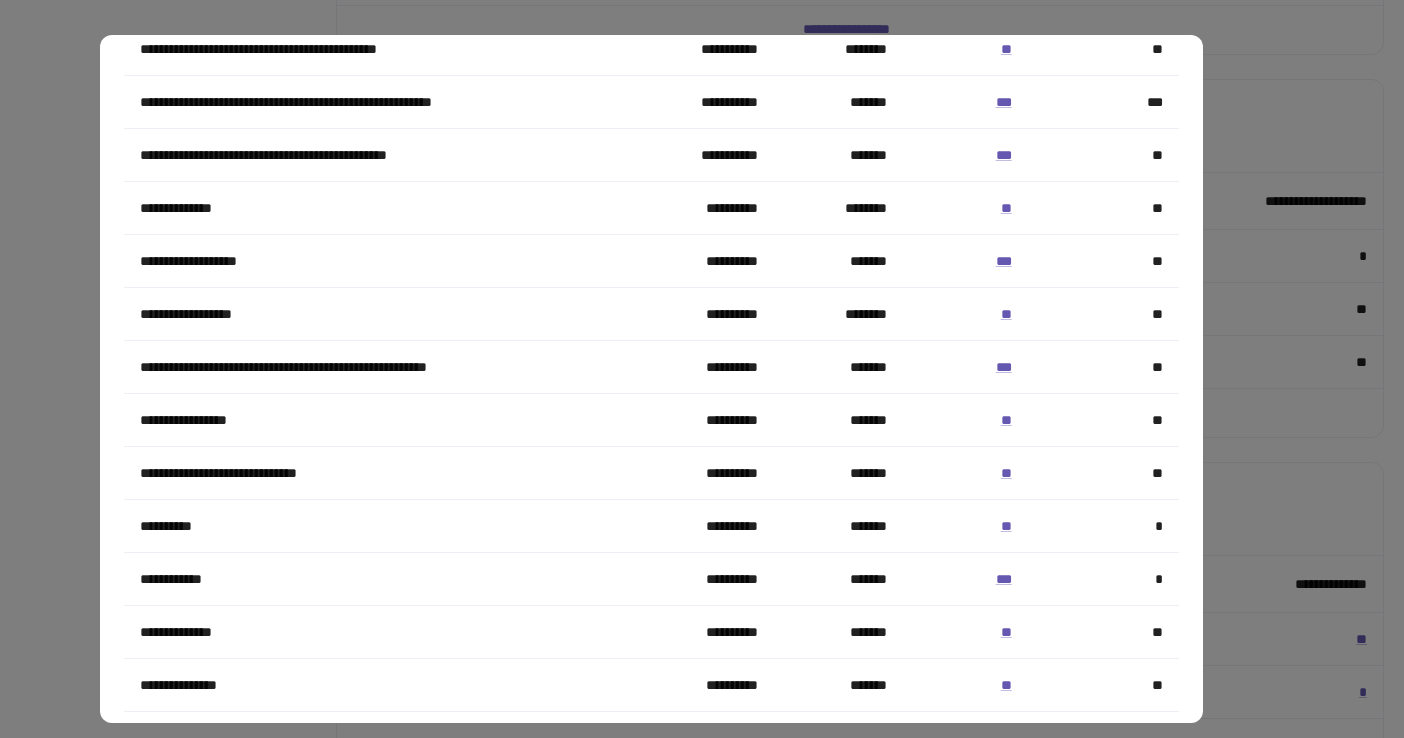 scroll, scrollTop: 0, scrollLeft: 0, axis: both 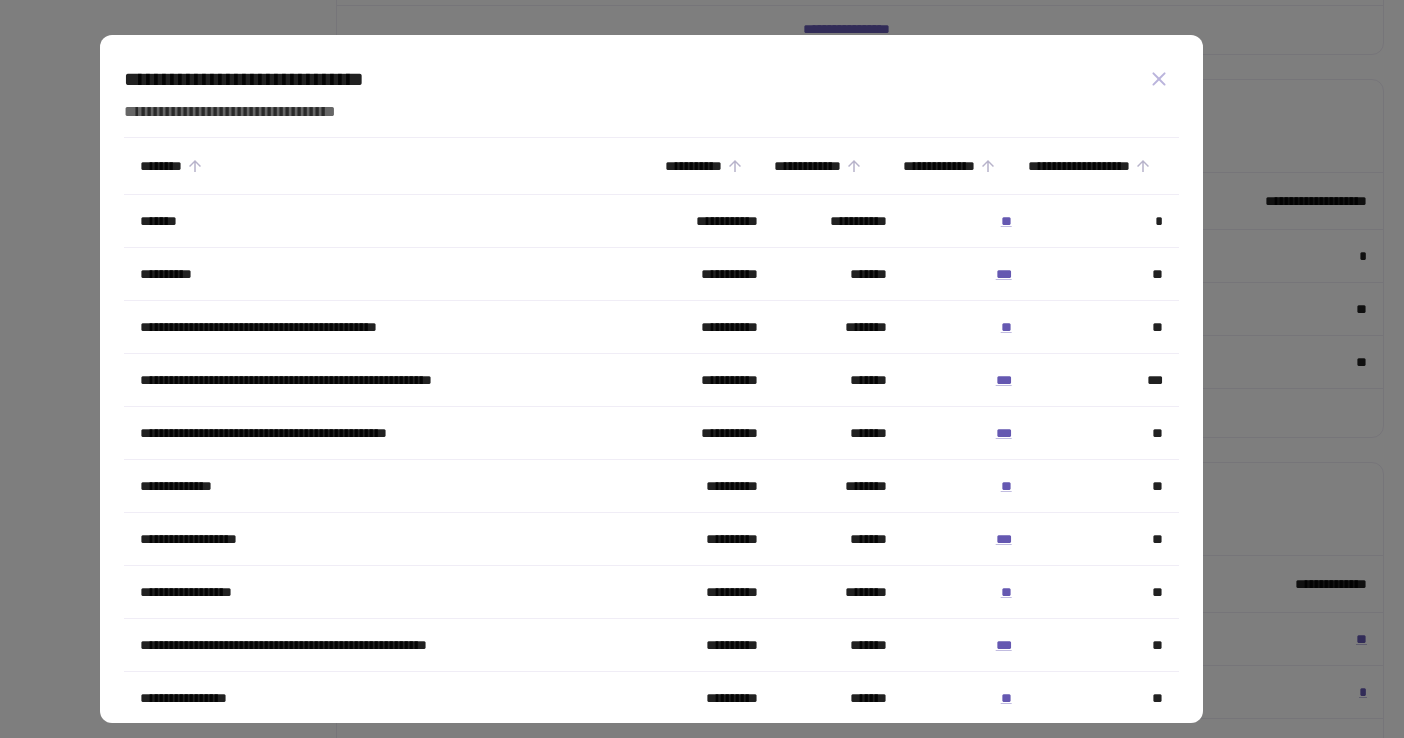 click 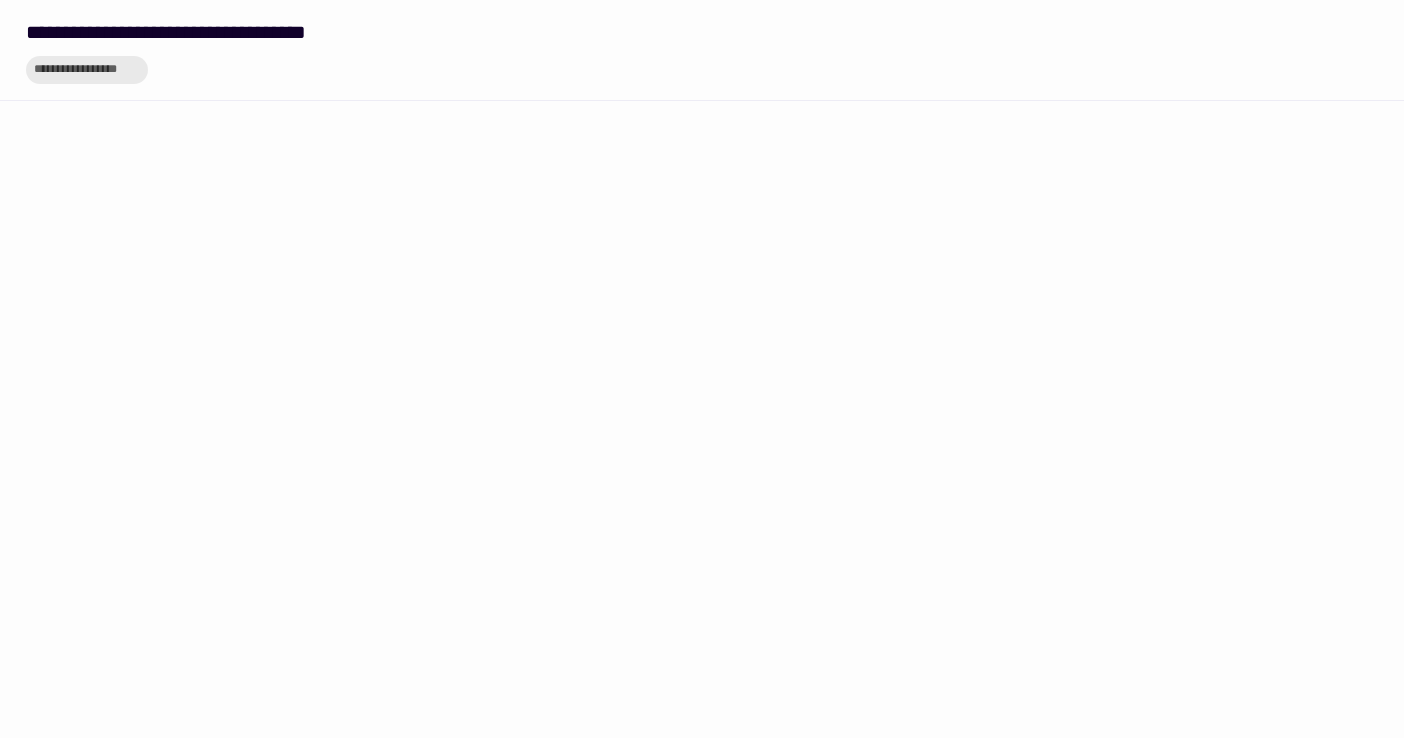 scroll, scrollTop: 0, scrollLeft: 0, axis: both 